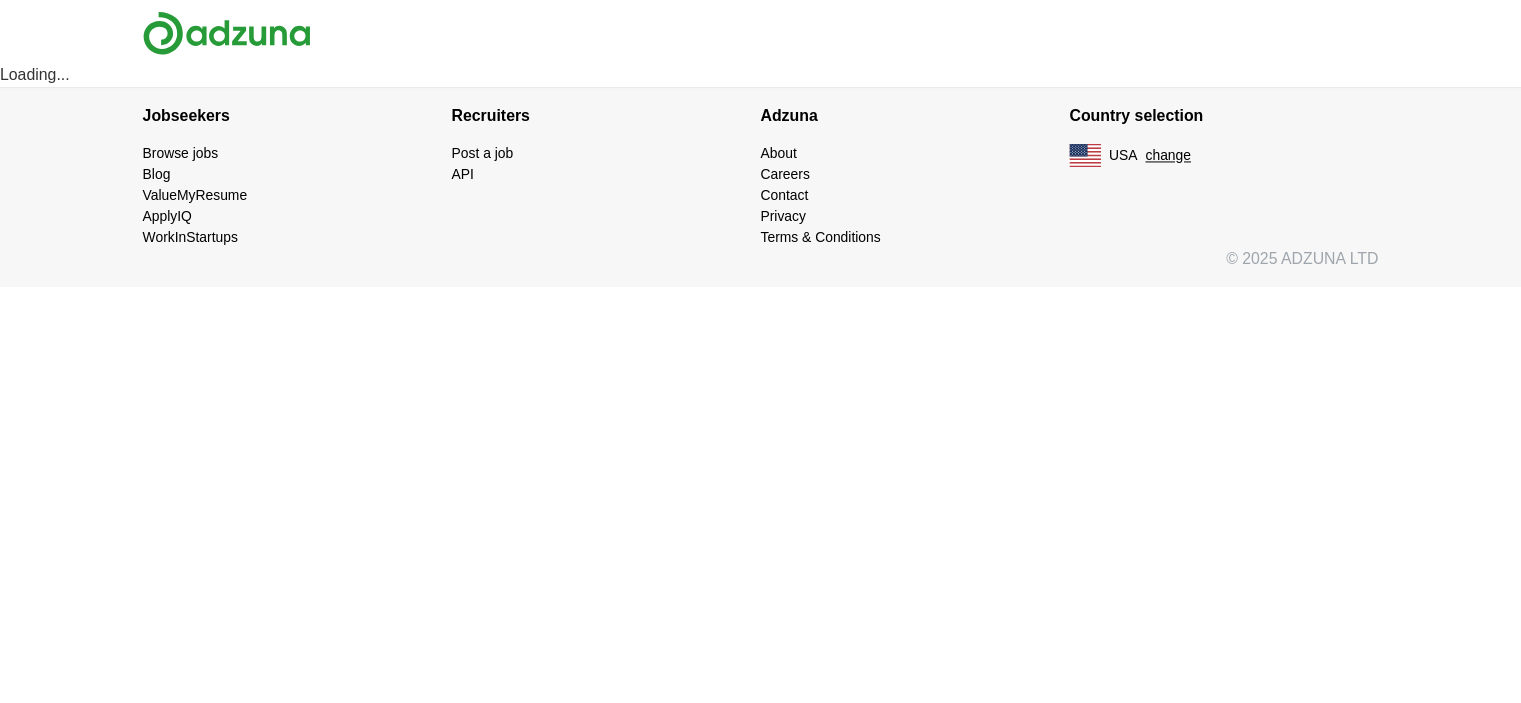 scroll, scrollTop: 0, scrollLeft: 0, axis: both 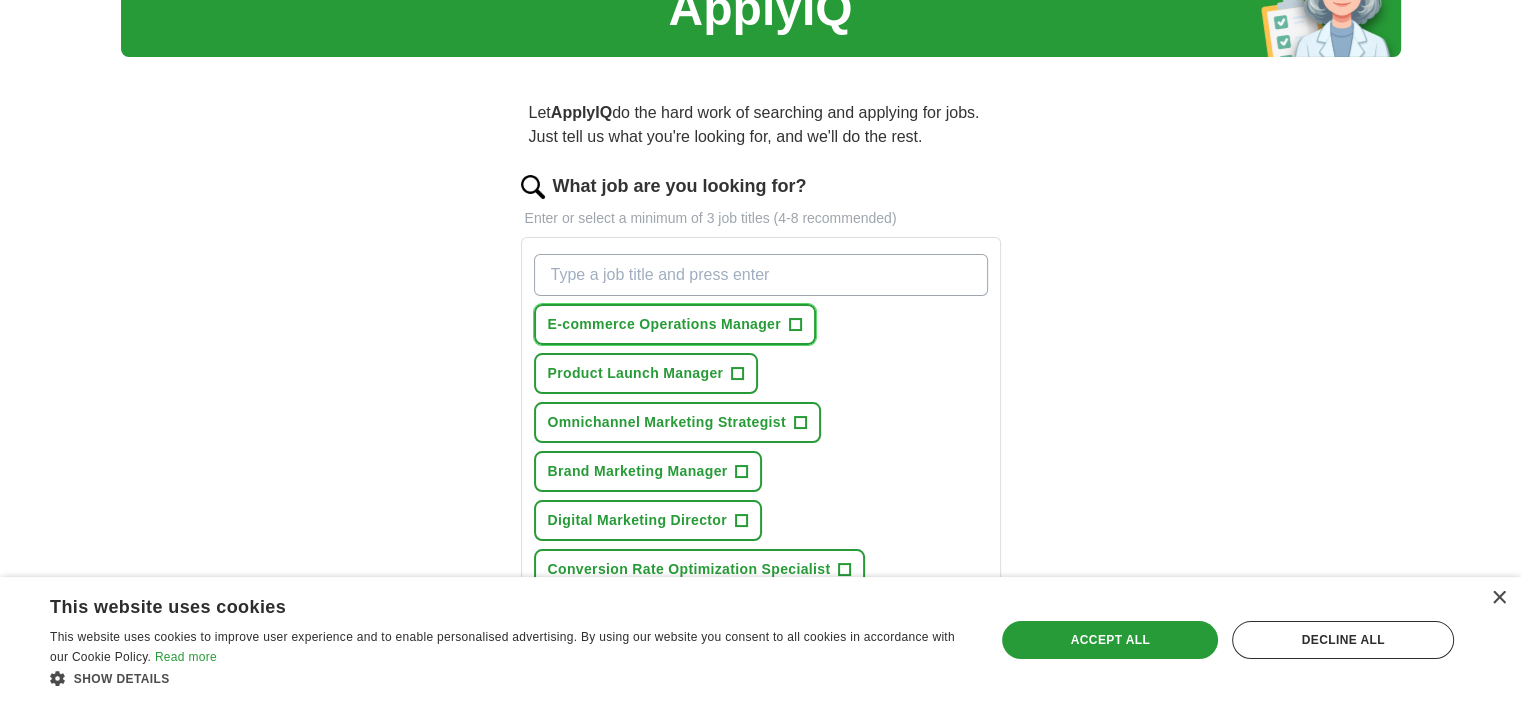 click on "E-commerce Operations Manager" at bounding box center [664, 324] 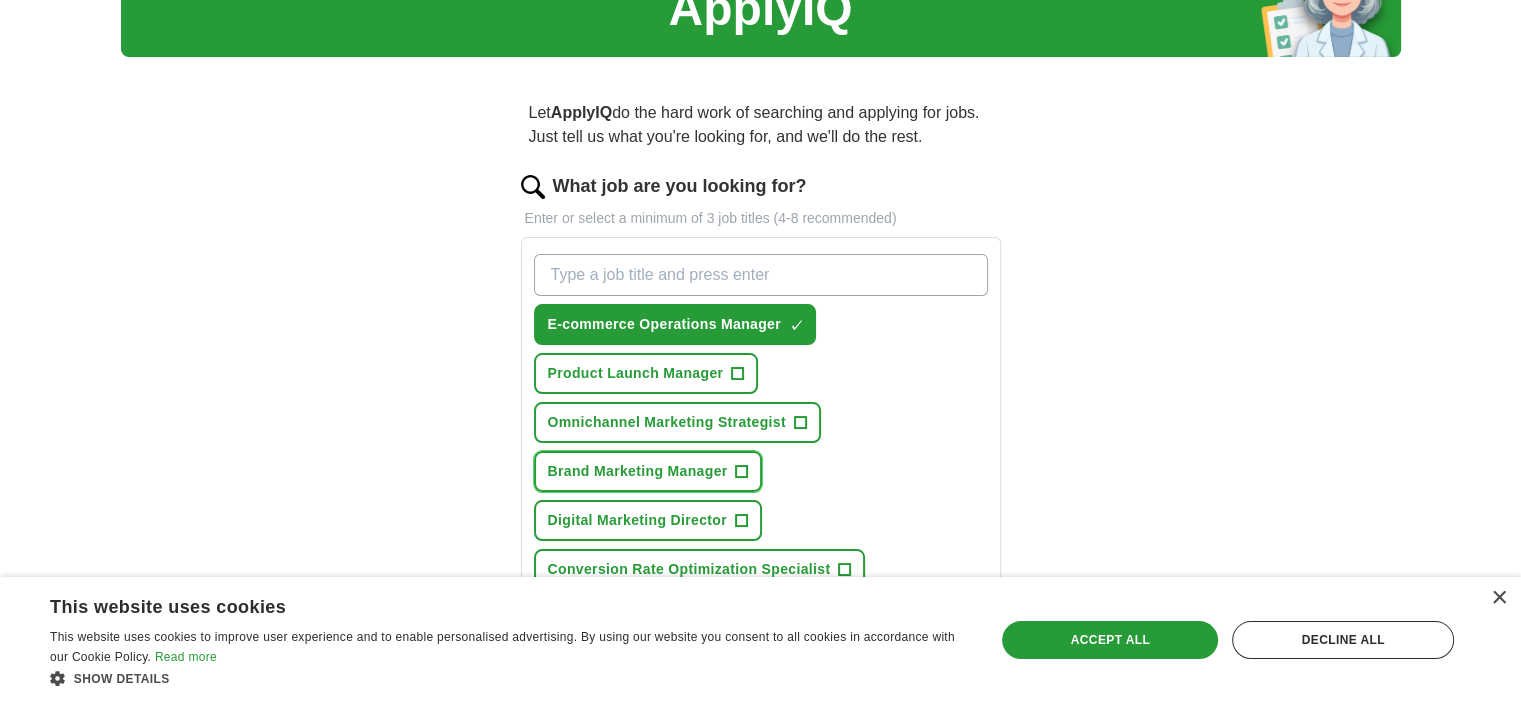 click on "Brand Marketing Manager +" at bounding box center [648, 471] 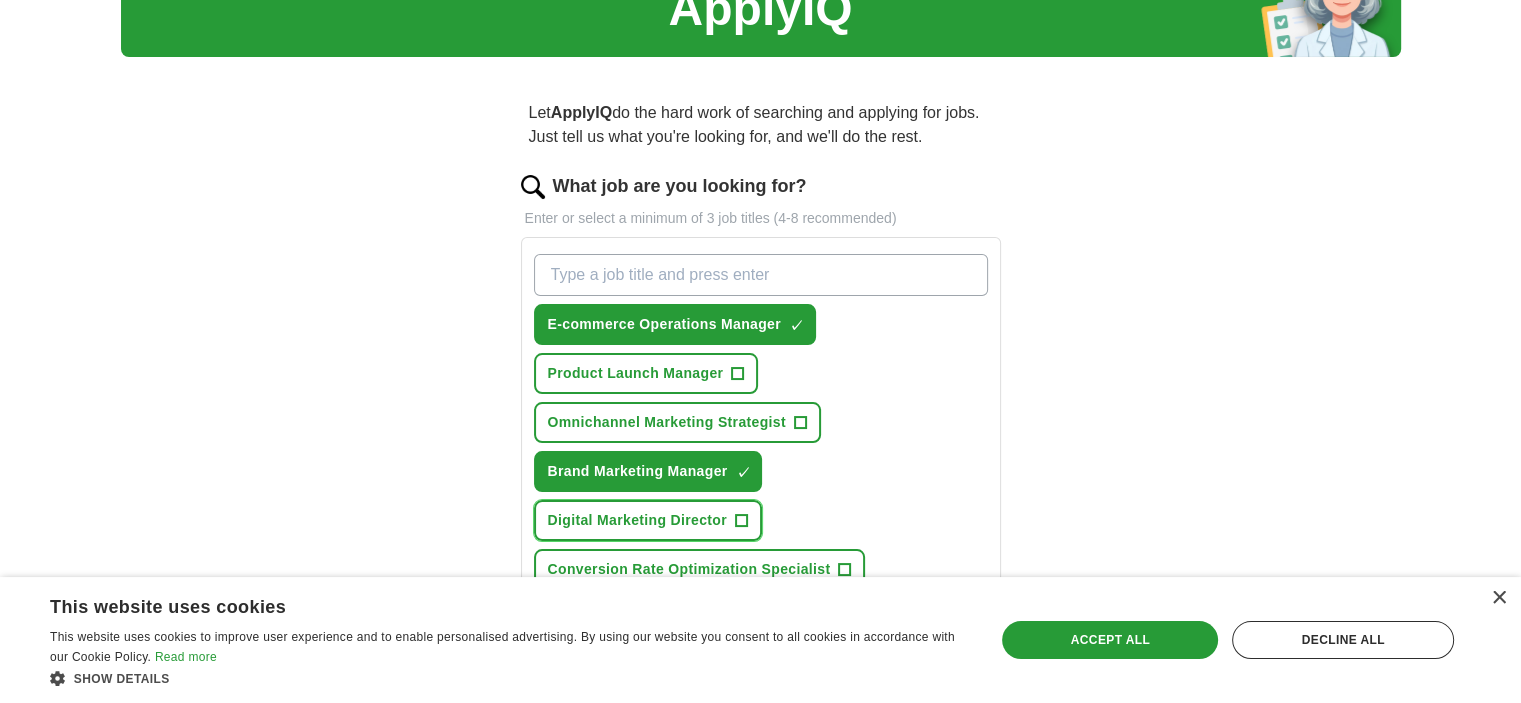 click on "Digital Marketing Director" at bounding box center (637, 520) 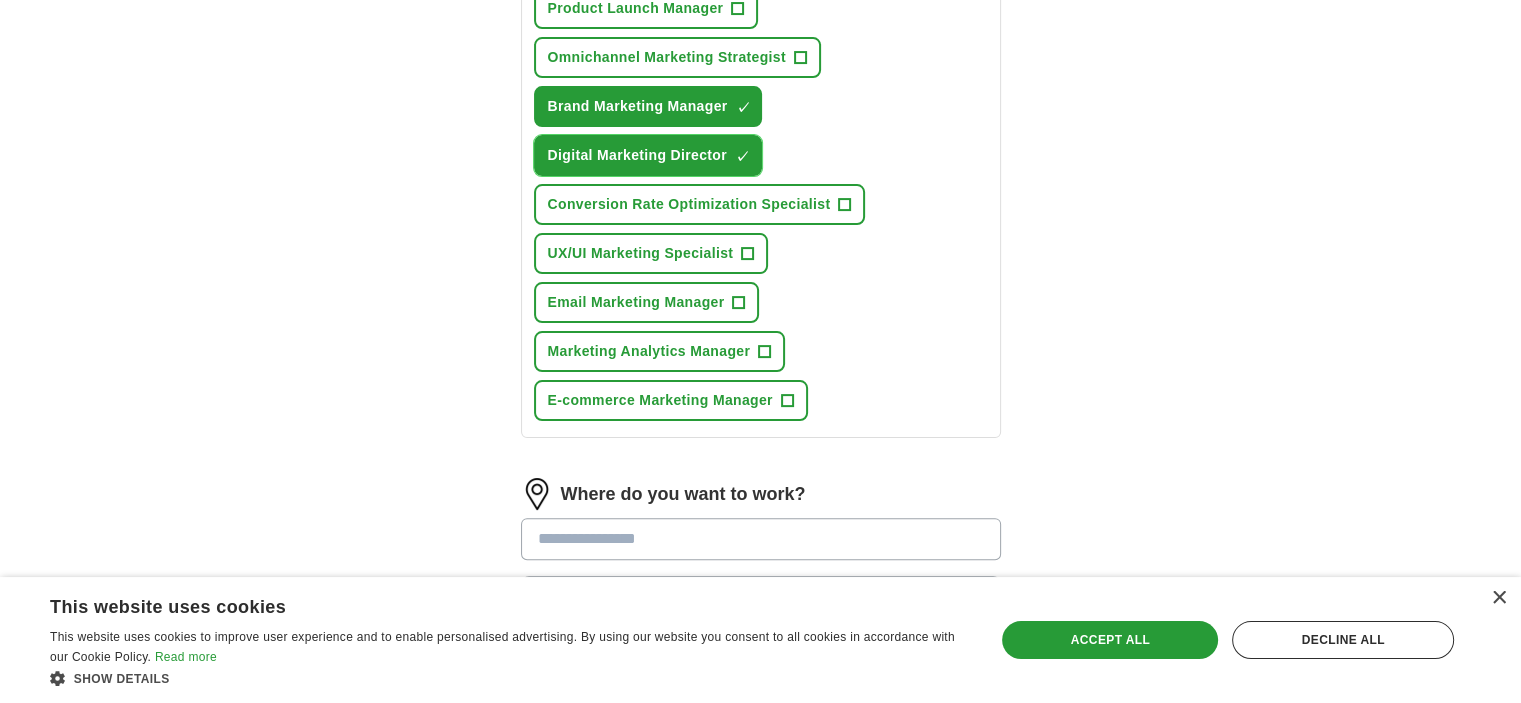 scroll, scrollTop: 500, scrollLeft: 0, axis: vertical 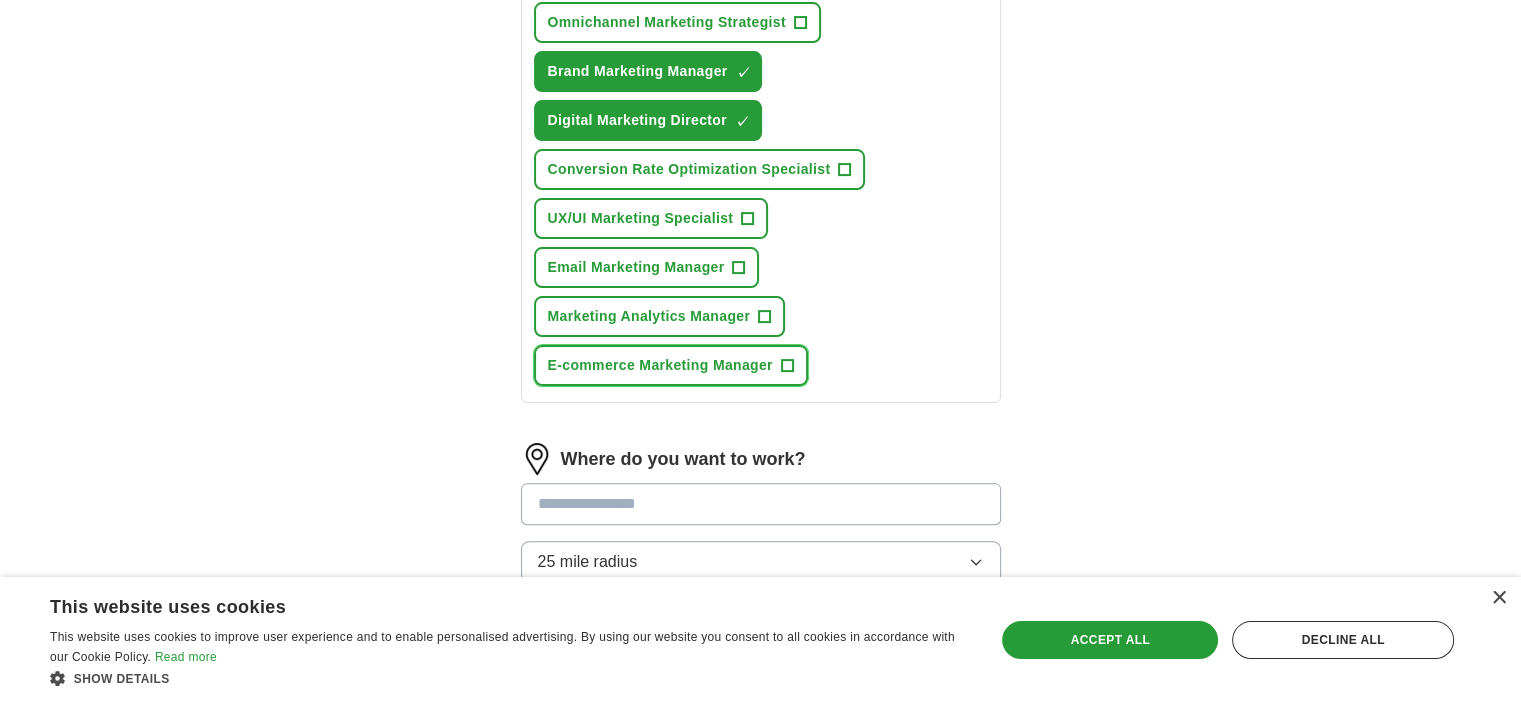 click on "E-commerce Marketing Manager" at bounding box center [660, 365] 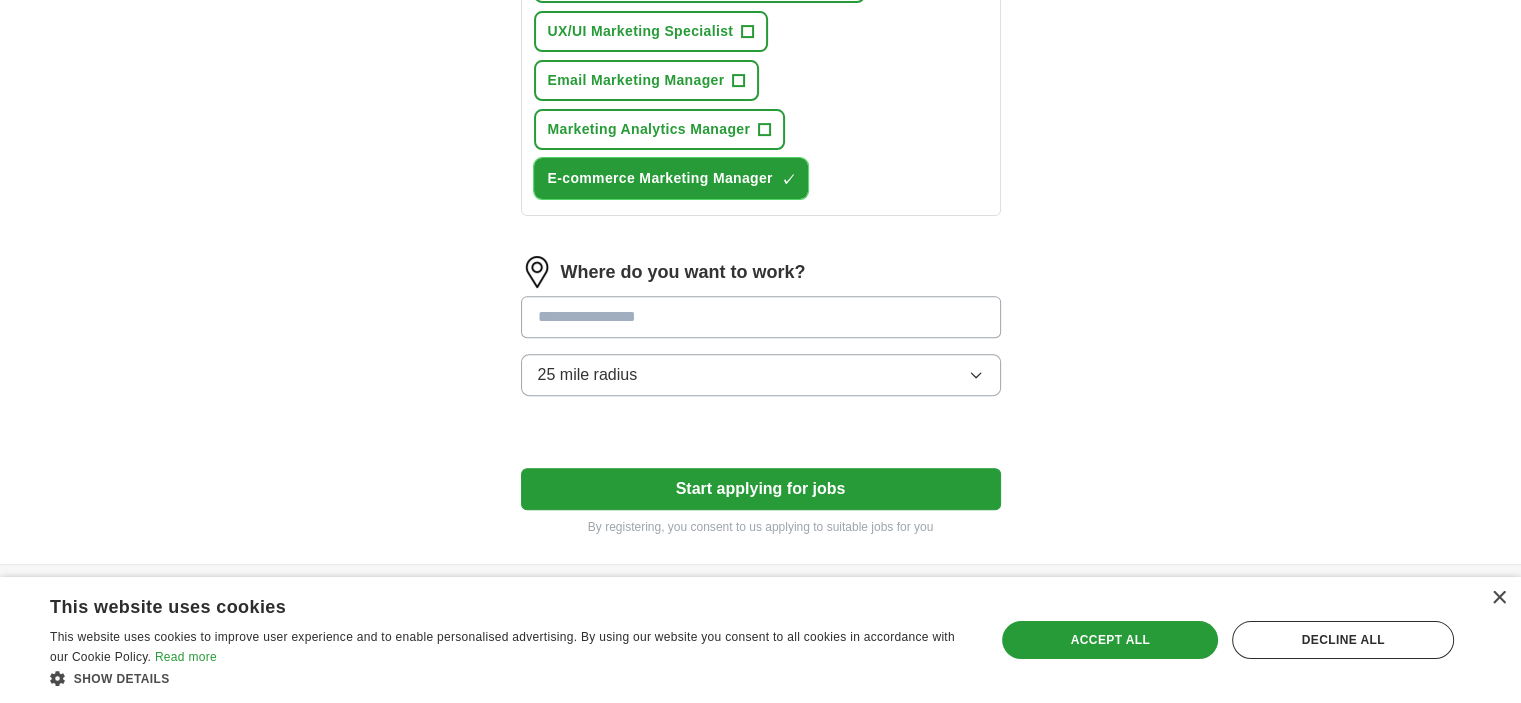 scroll, scrollTop: 700, scrollLeft: 0, axis: vertical 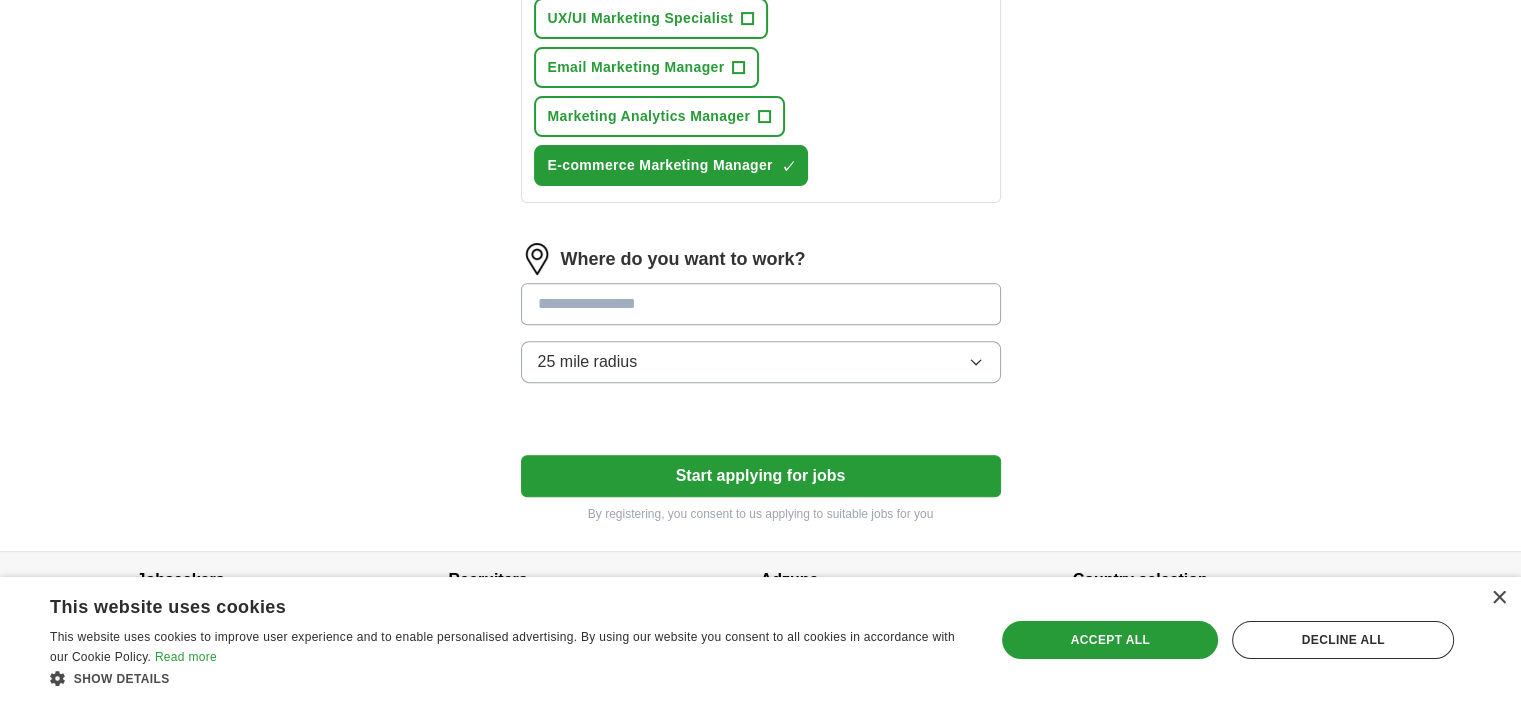 click on "Where do you want to work? 25 mile radius" at bounding box center (761, 321) 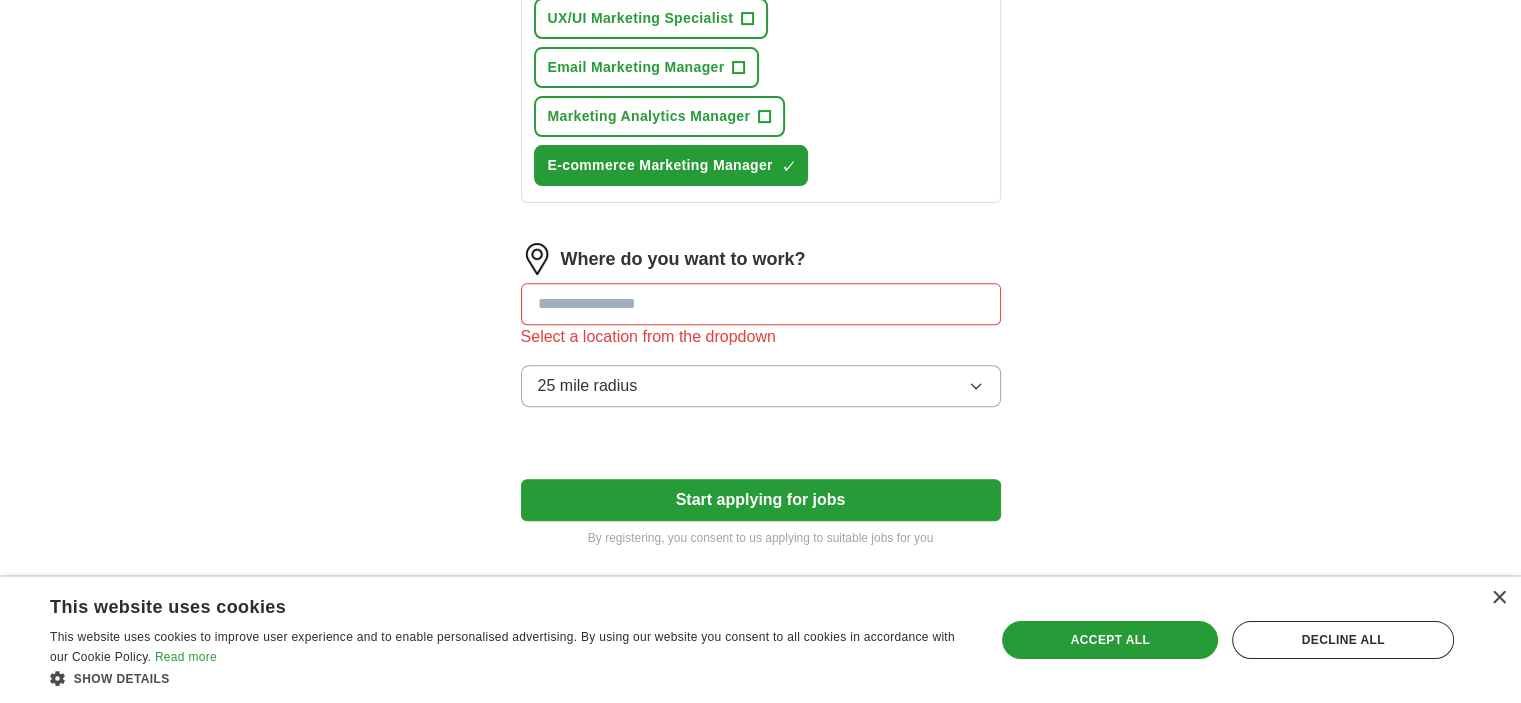 click on "Where do you want to work? Select a location from the dropdown 25 mile radius" at bounding box center (761, 333) 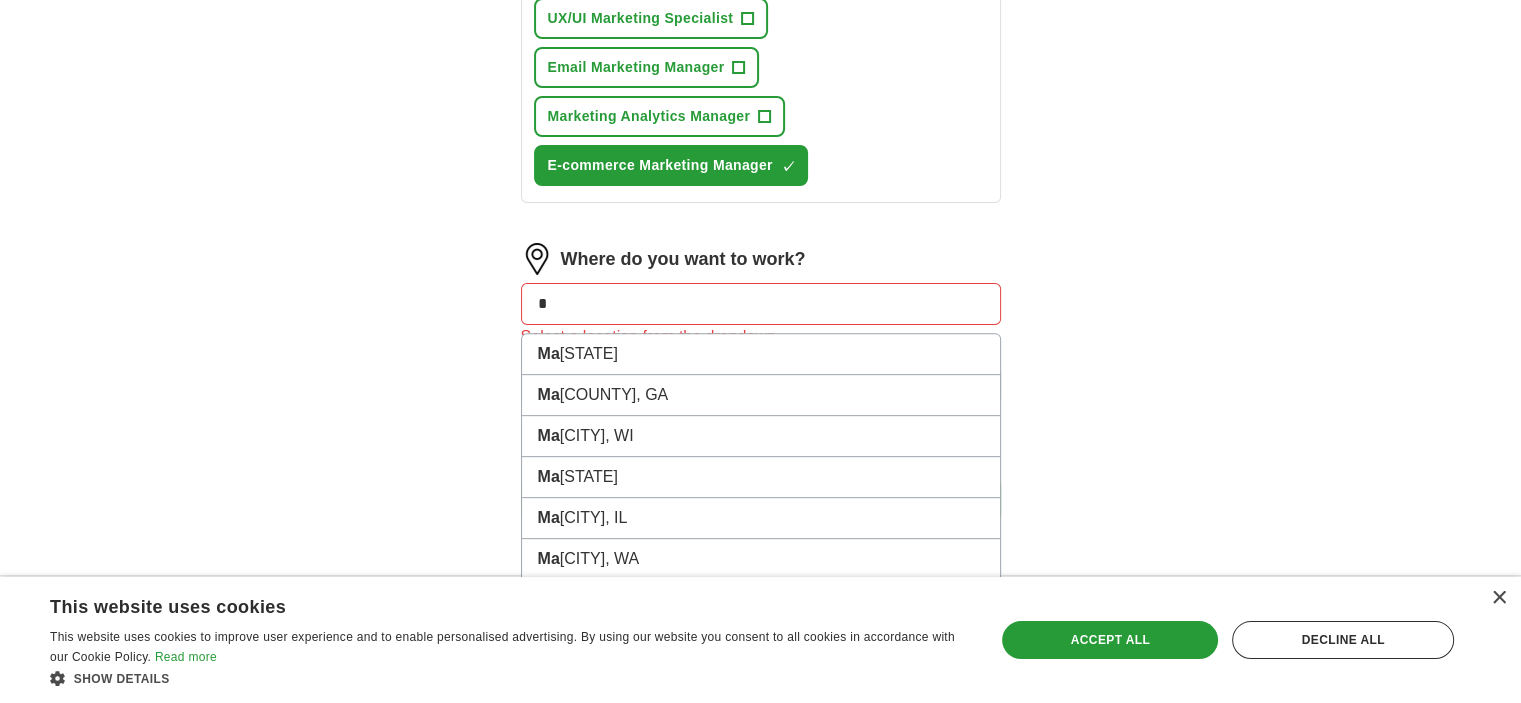 type on "*" 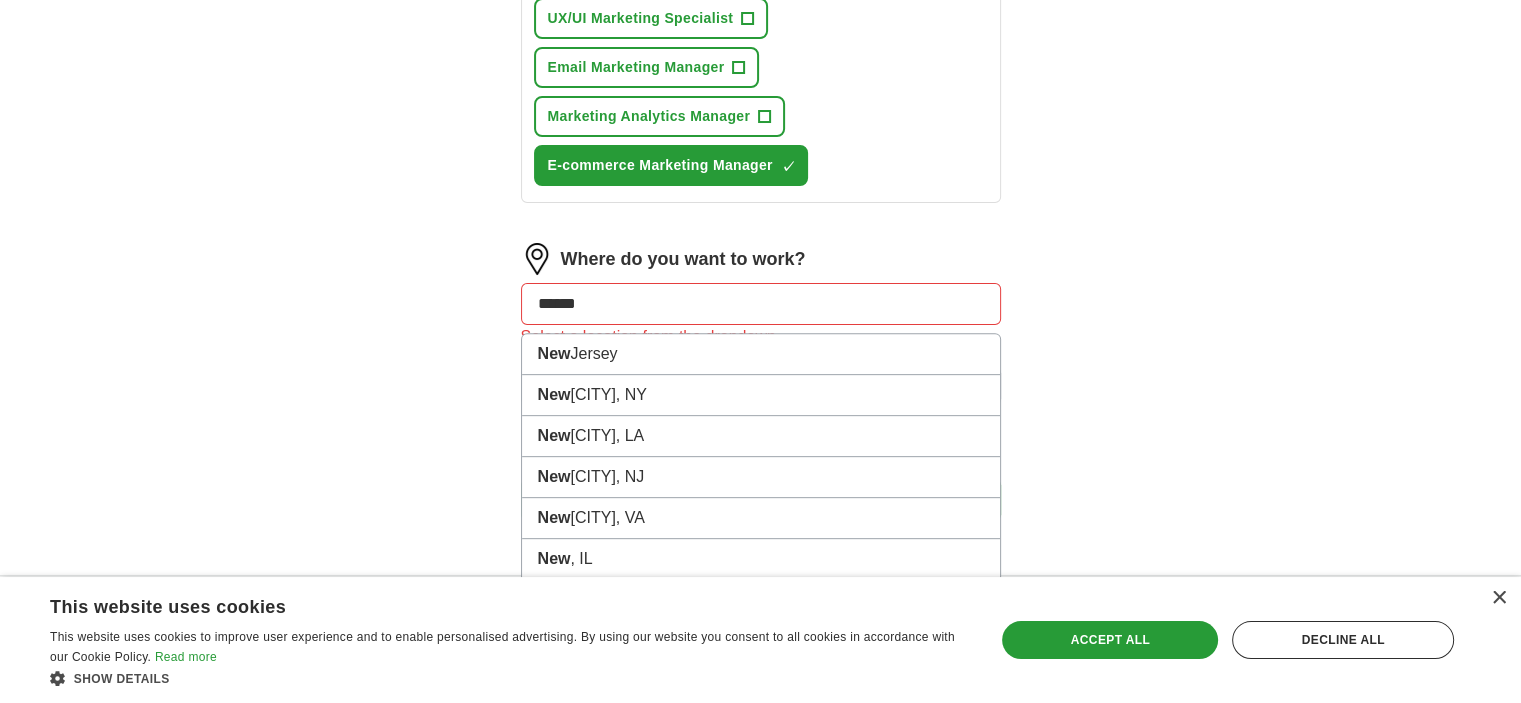 type on "*******" 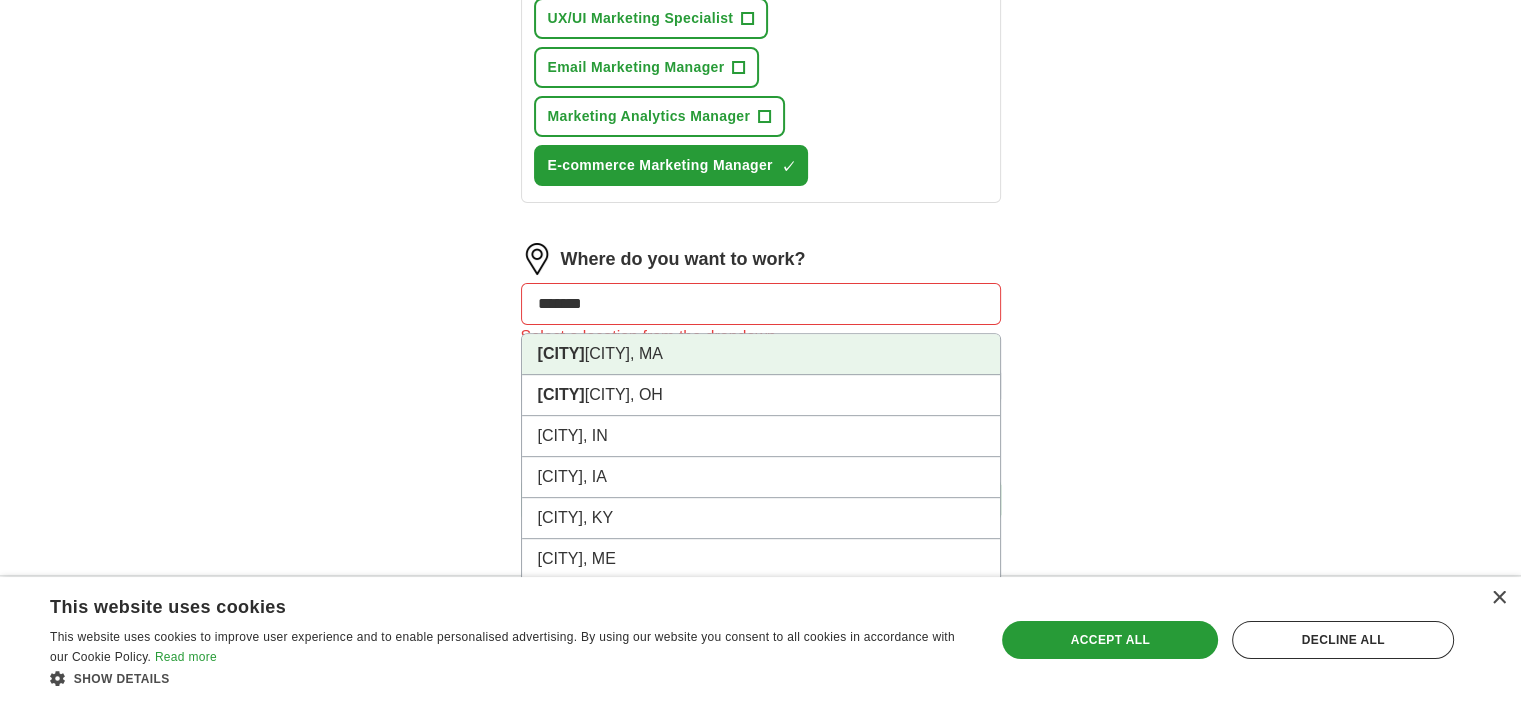 click on "[CITY] [CITY], MA" at bounding box center (761, 354) 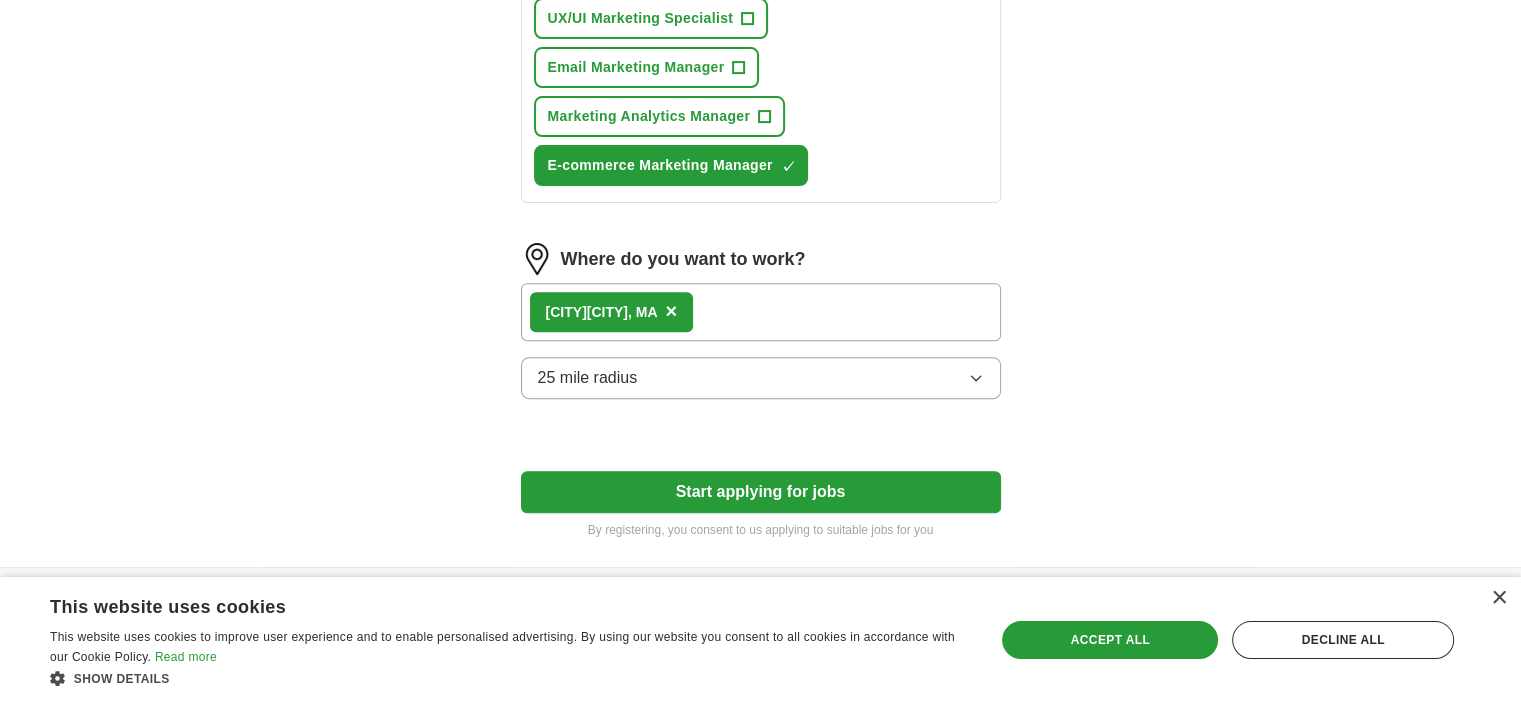 click on "25 mile radius" at bounding box center [761, 378] 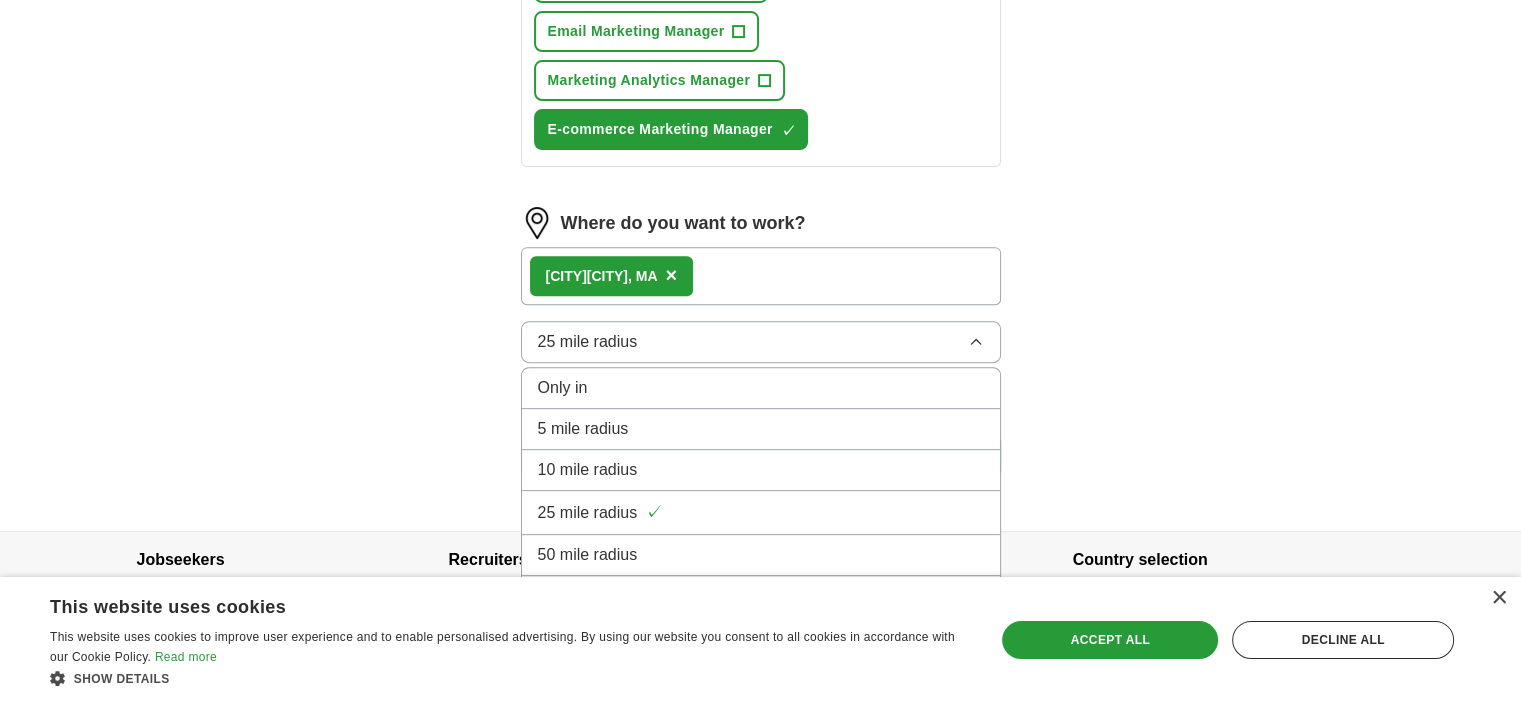 scroll, scrollTop: 756, scrollLeft: 0, axis: vertical 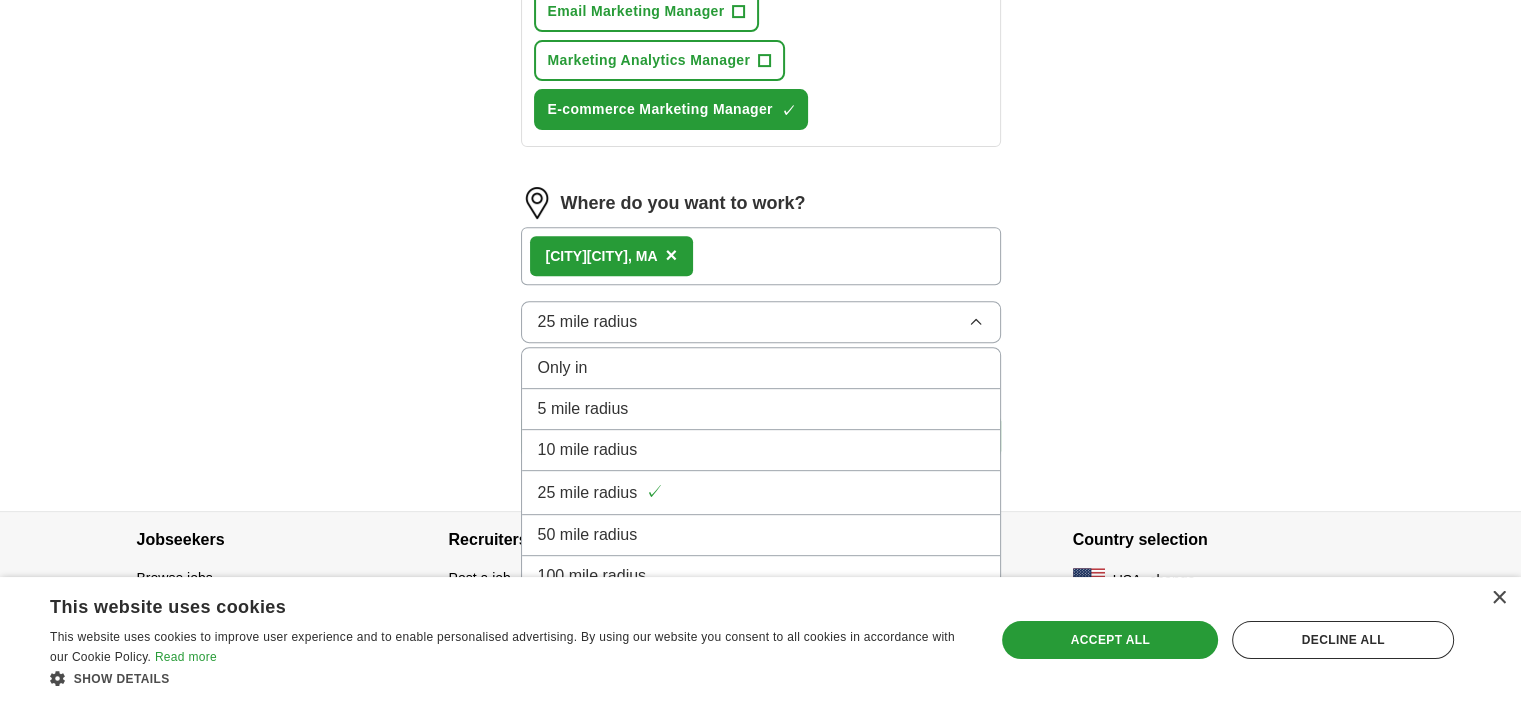 click on "50 mile radius" at bounding box center [761, 535] 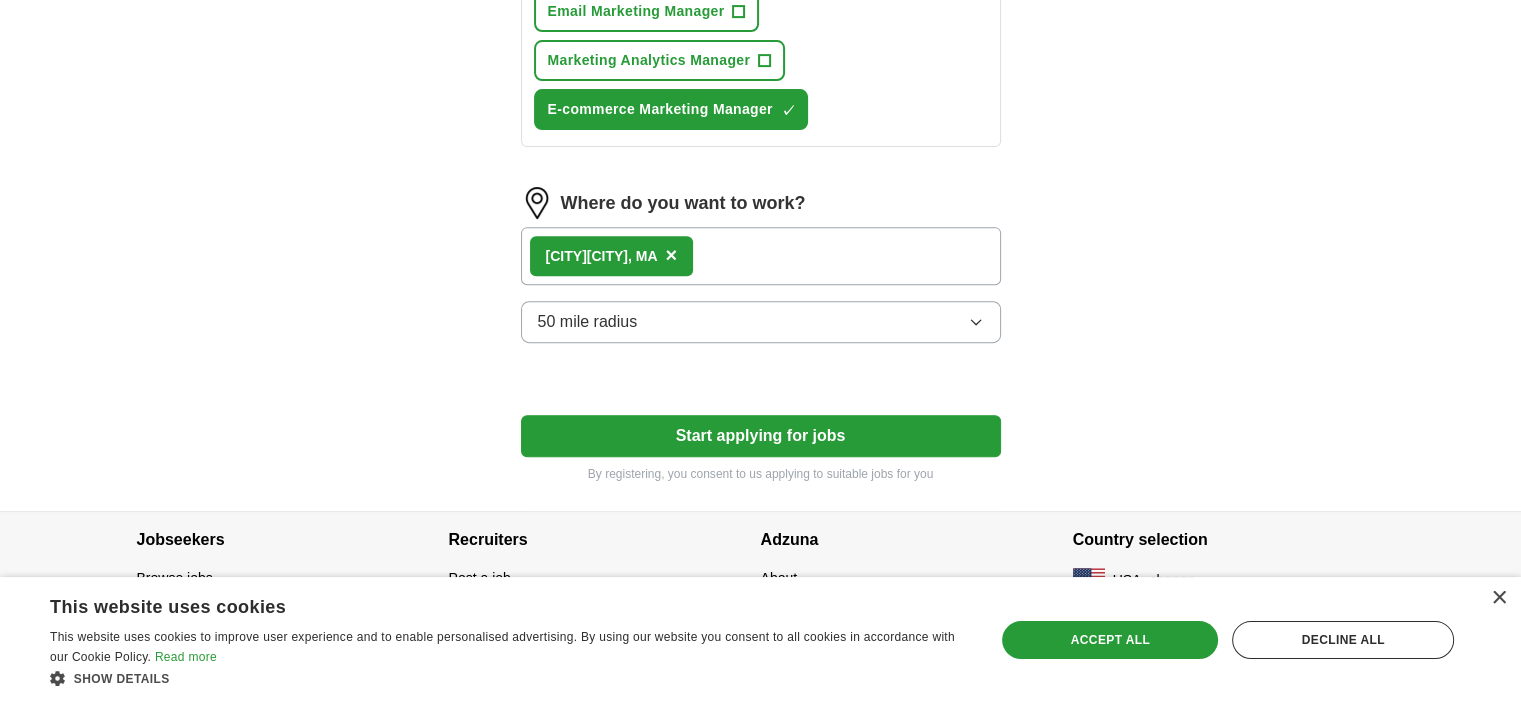 click on "Start applying for jobs" at bounding box center [761, 436] 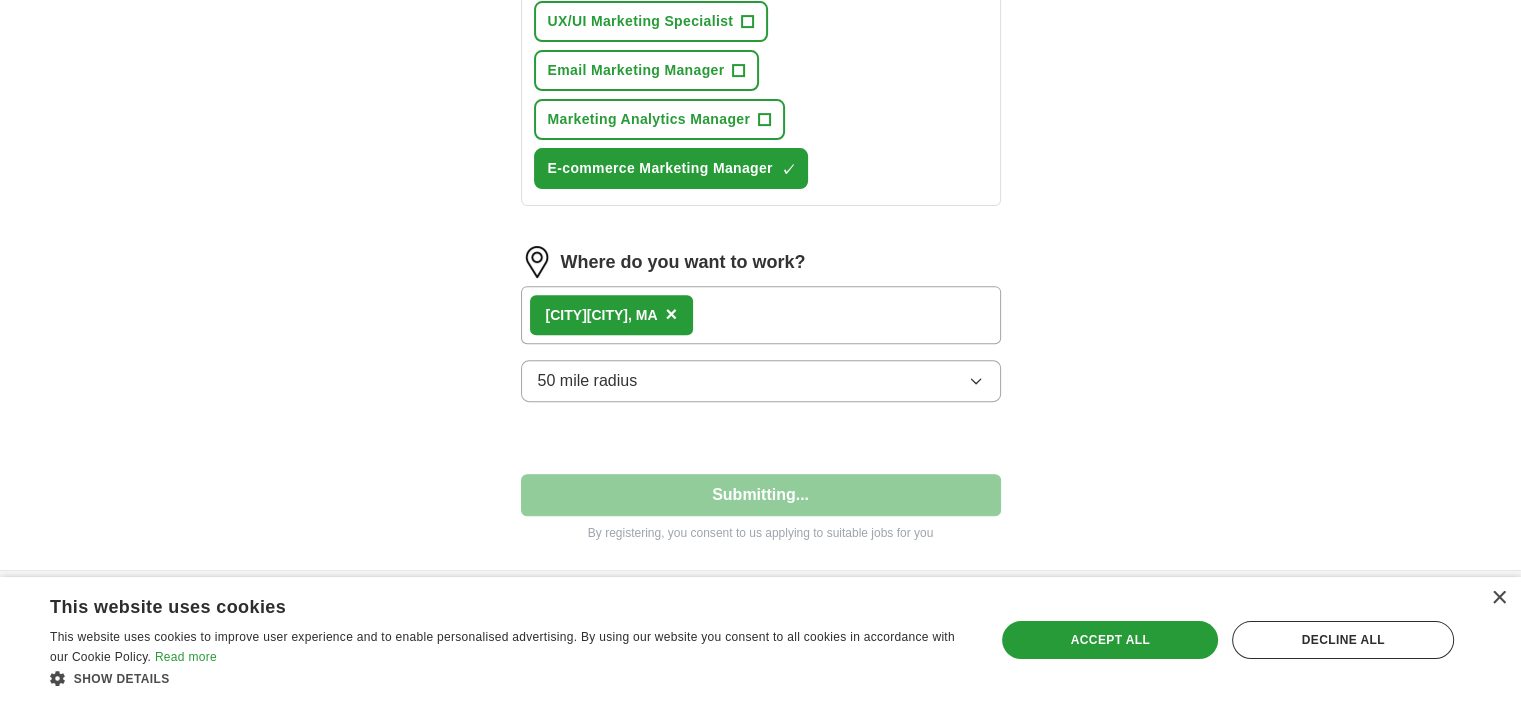 select on "**" 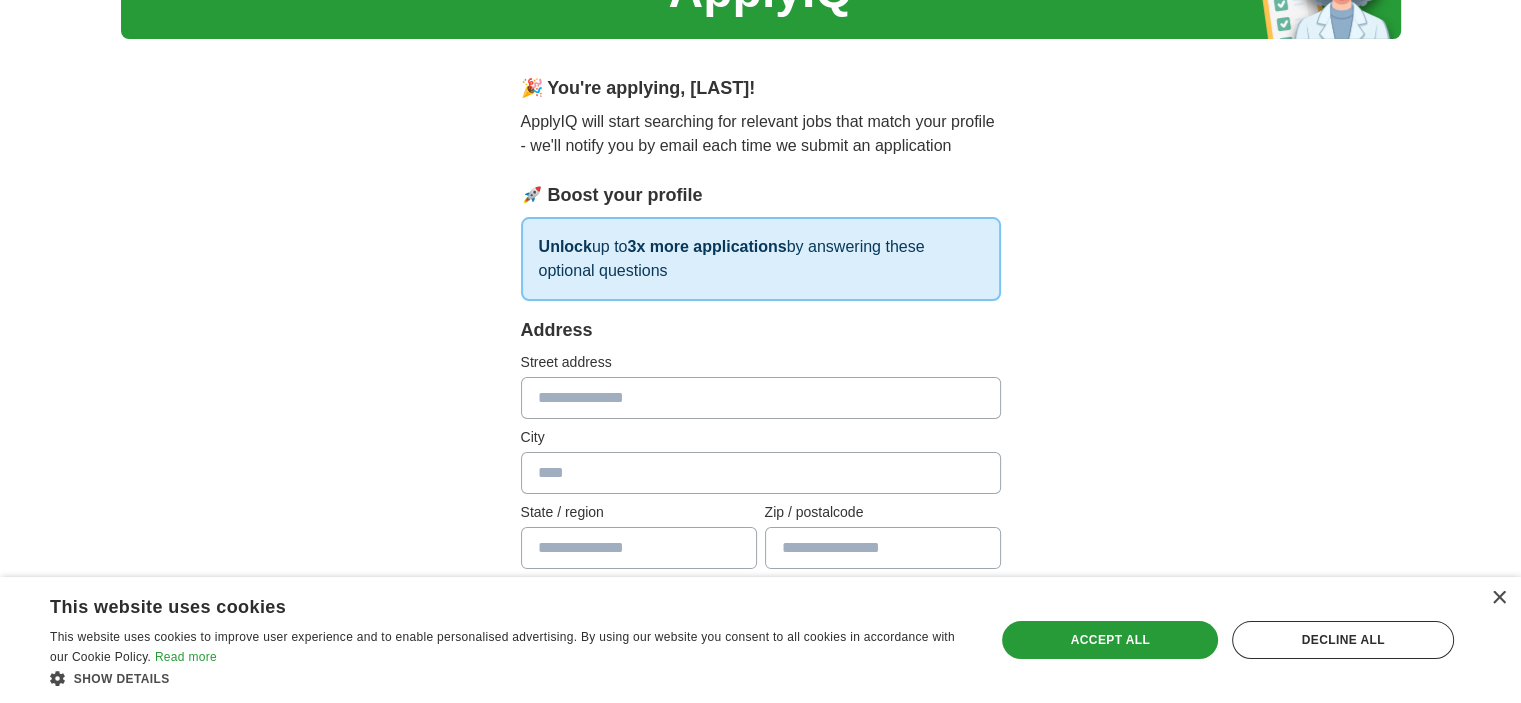 scroll, scrollTop: 200, scrollLeft: 0, axis: vertical 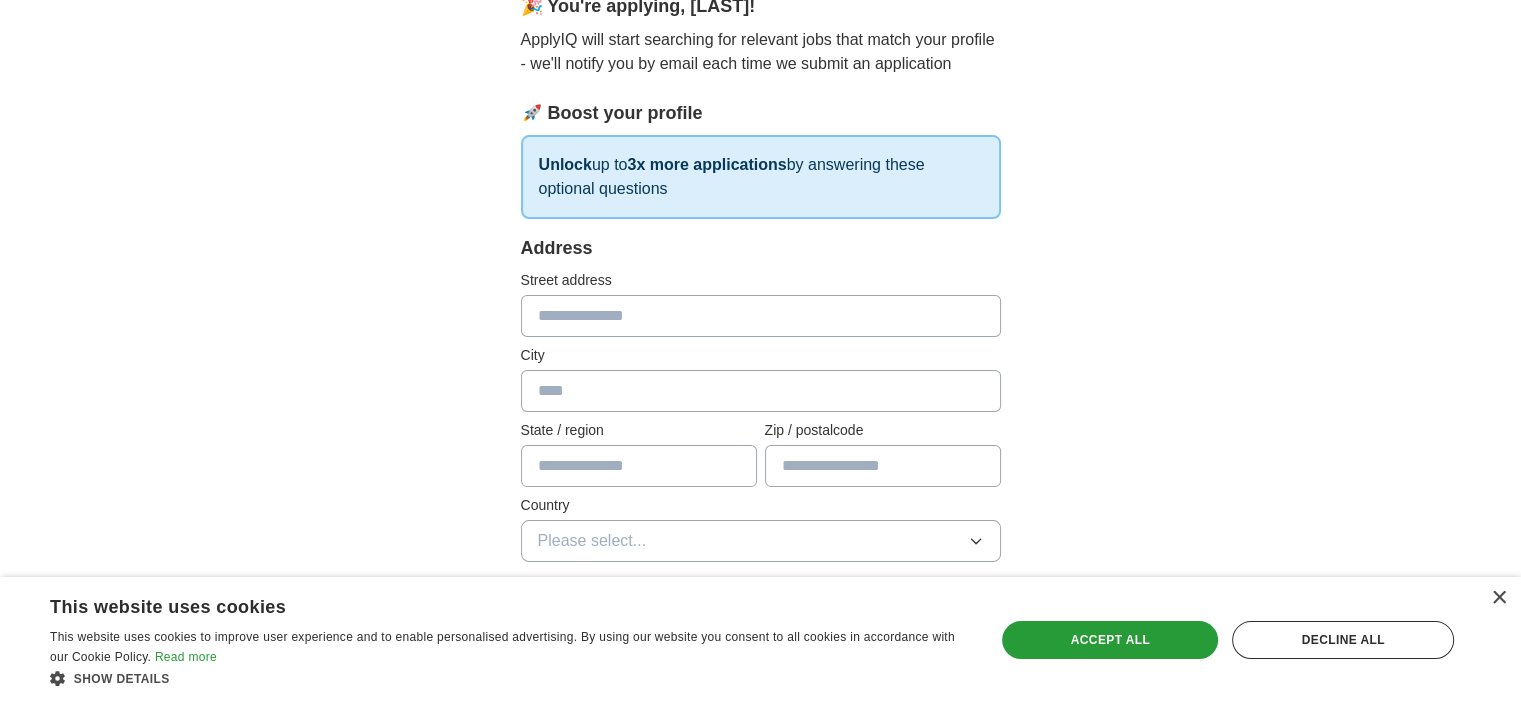 click at bounding box center (761, 316) 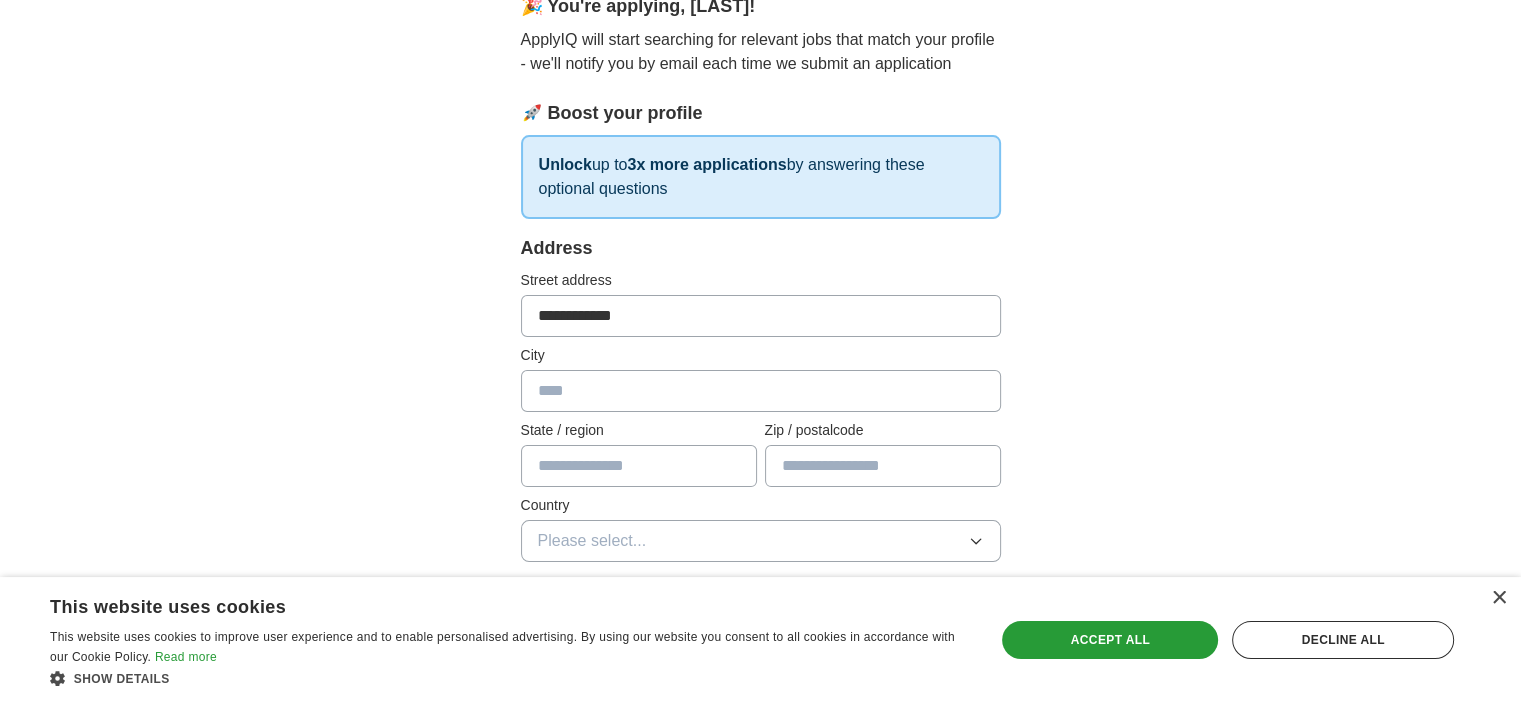 type on "**********" 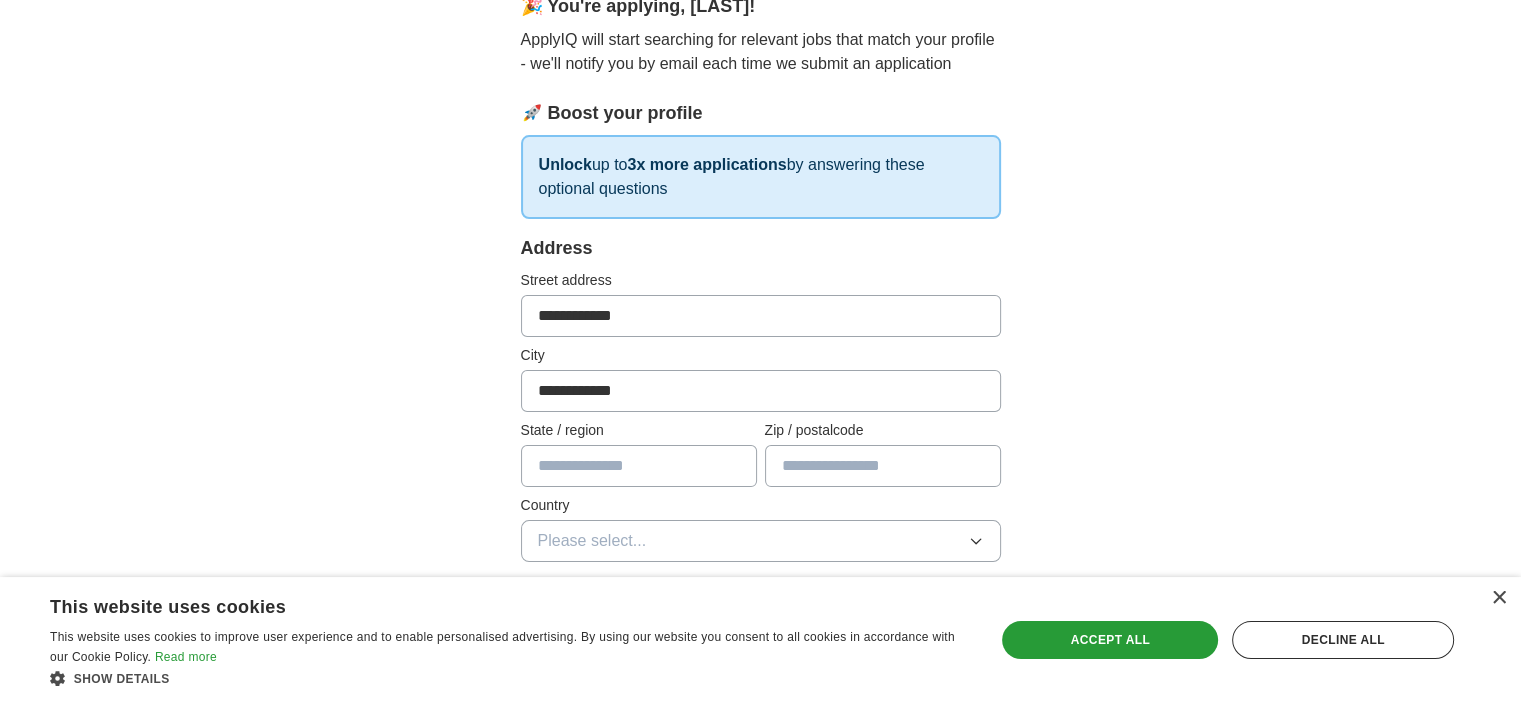 type on "**" 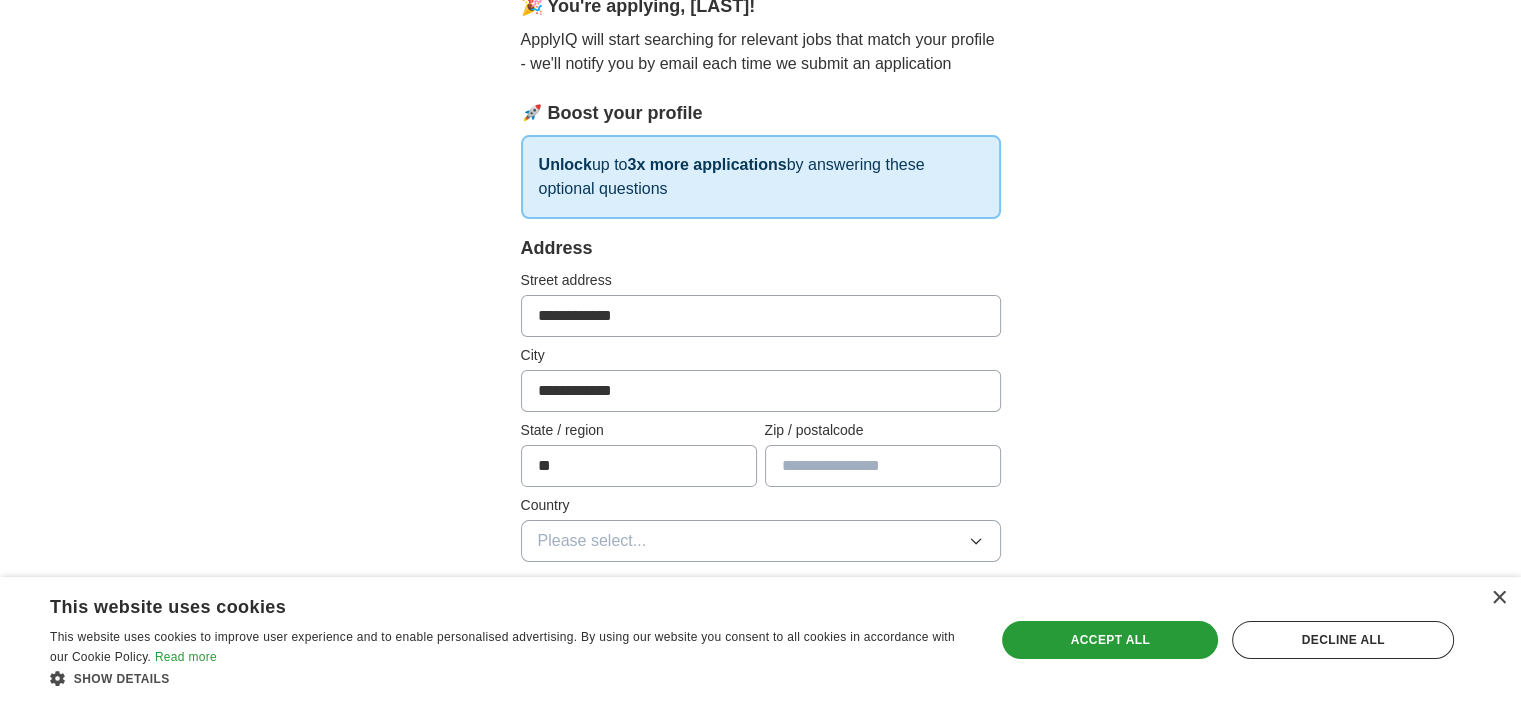 type on "*****" 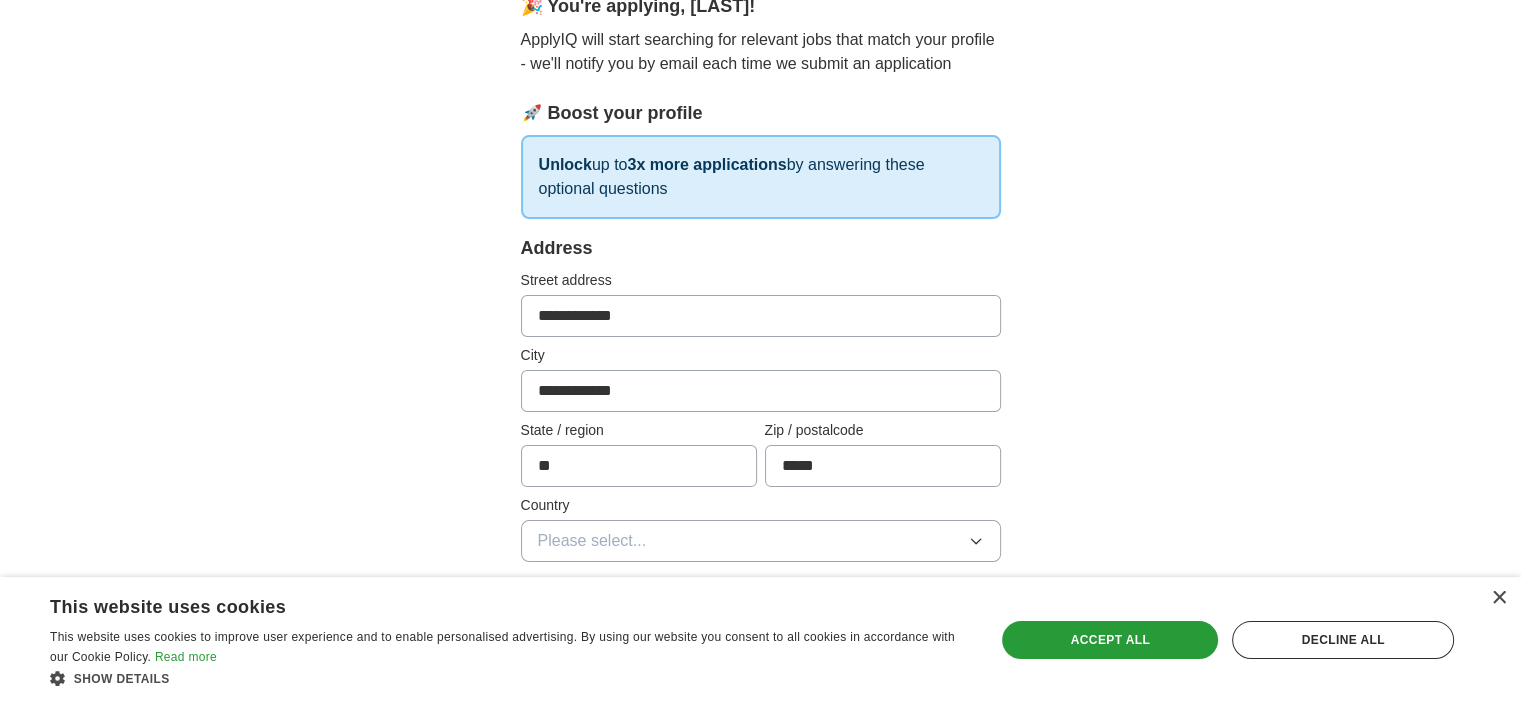 scroll, scrollTop: 400, scrollLeft: 0, axis: vertical 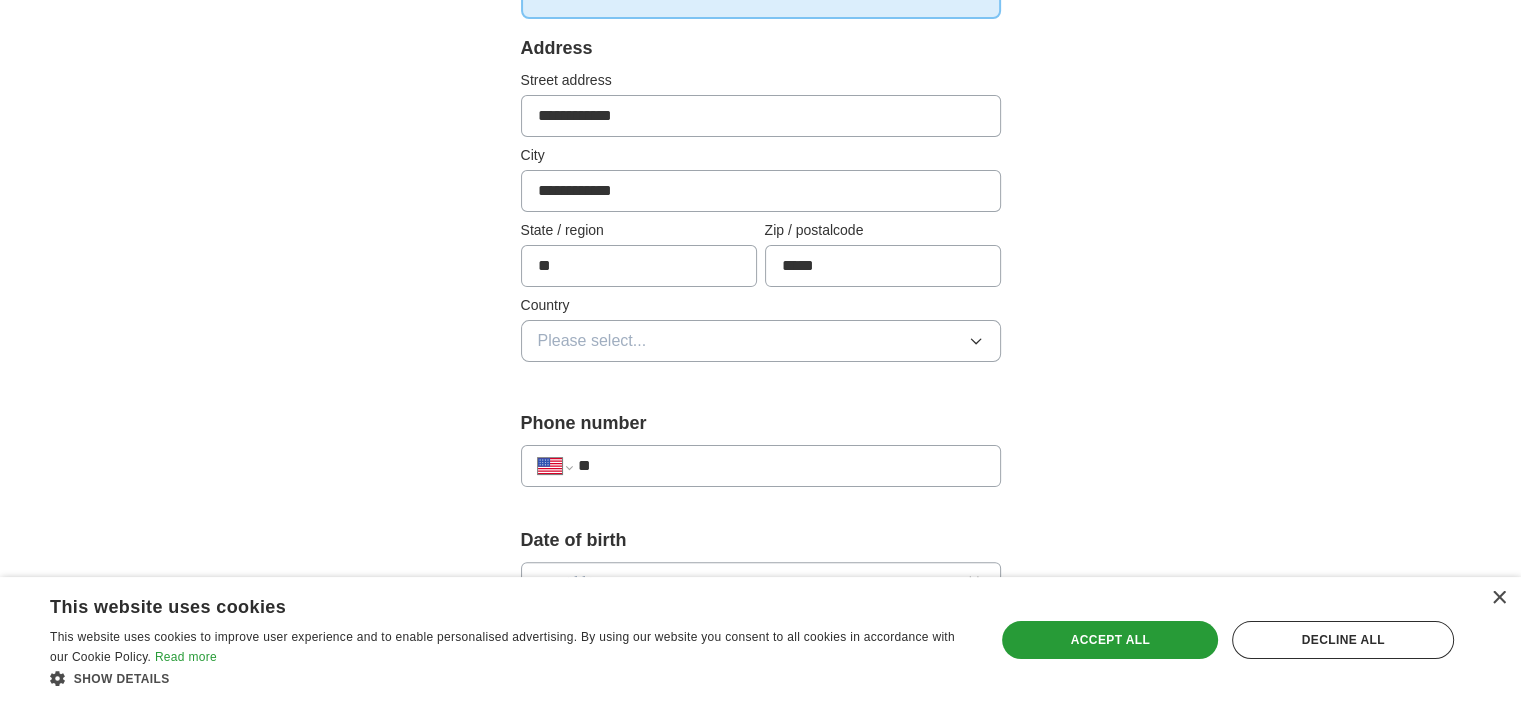 click on "Please select..." at bounding box center [592, 341] 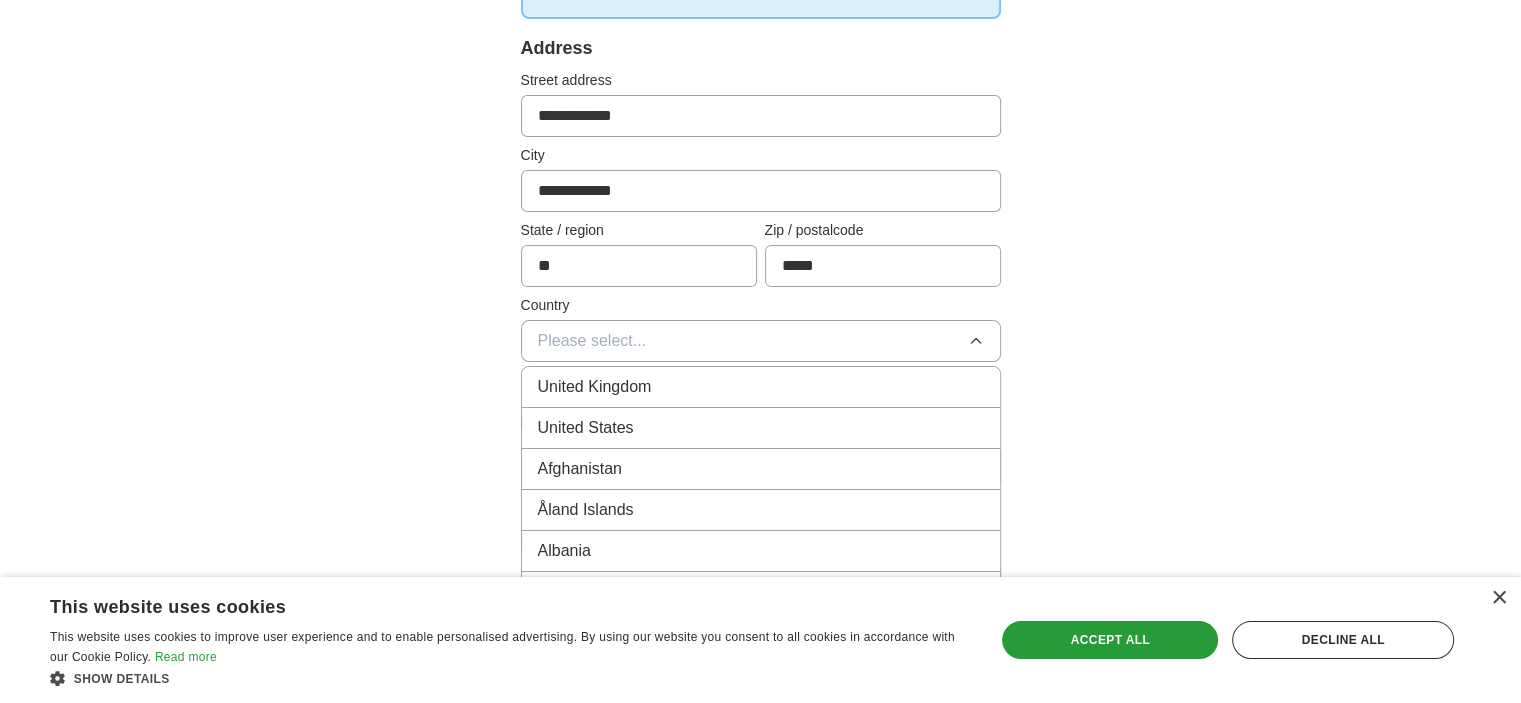 click on "United States" at bounding box center [761, 428] 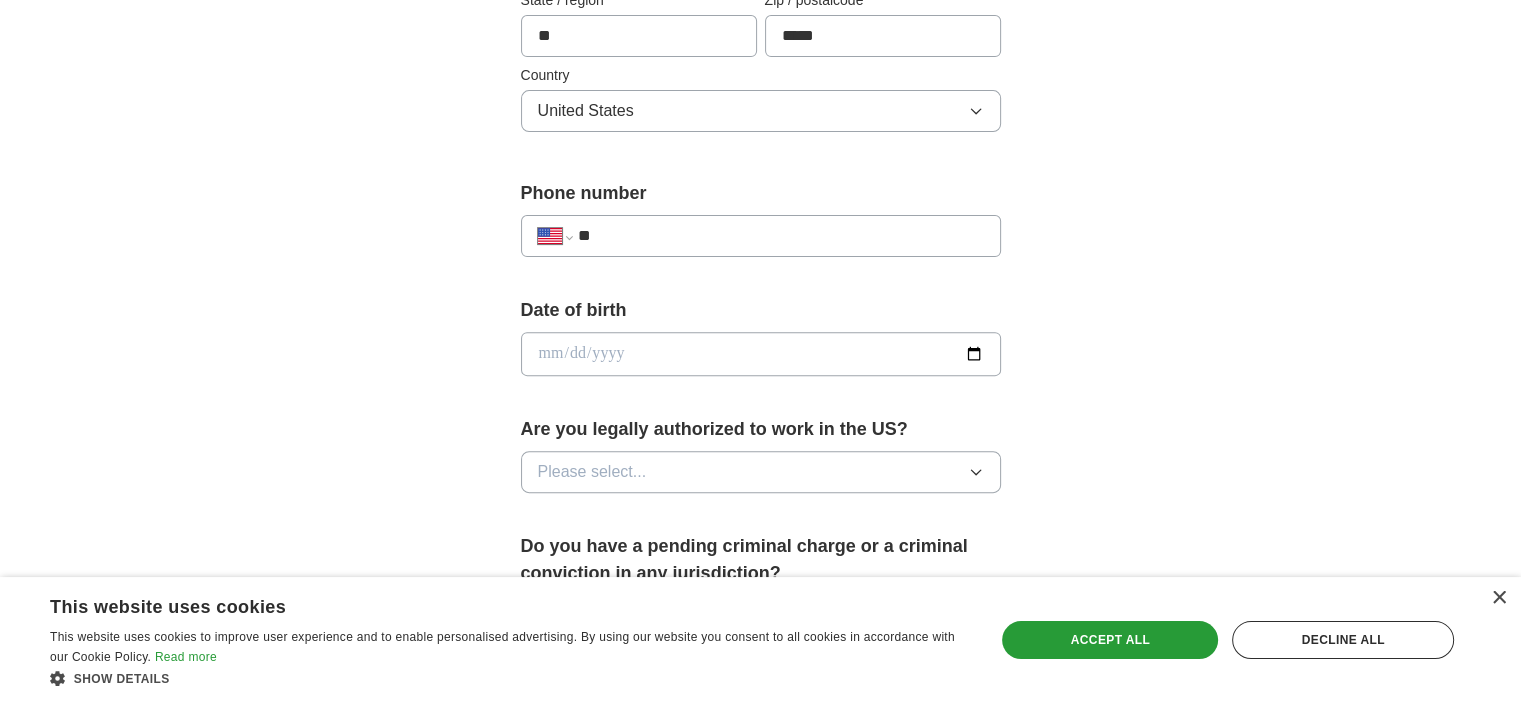 scroll, scrollTop: 700, scrollLeft: 0, axis: vertical 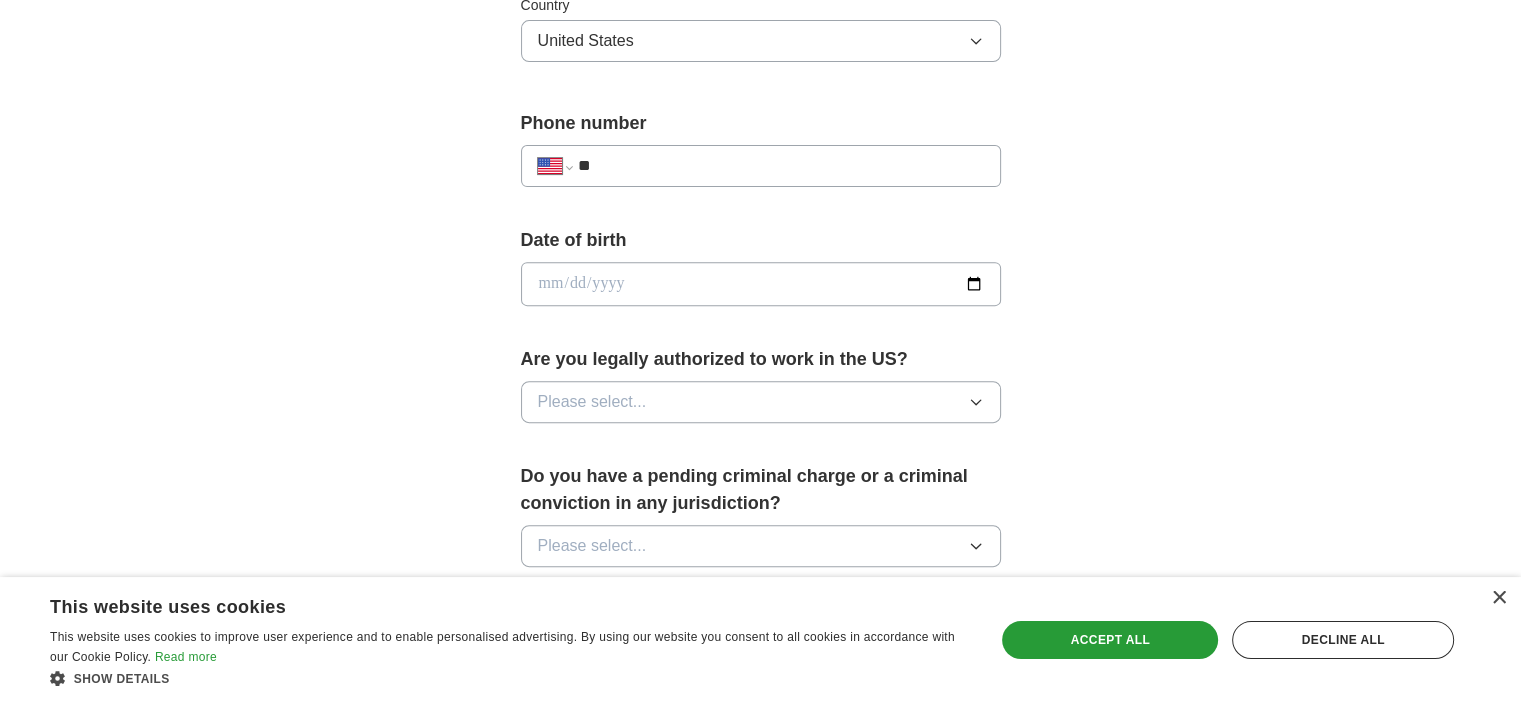 click on "**" at bounding box center [780, 166] 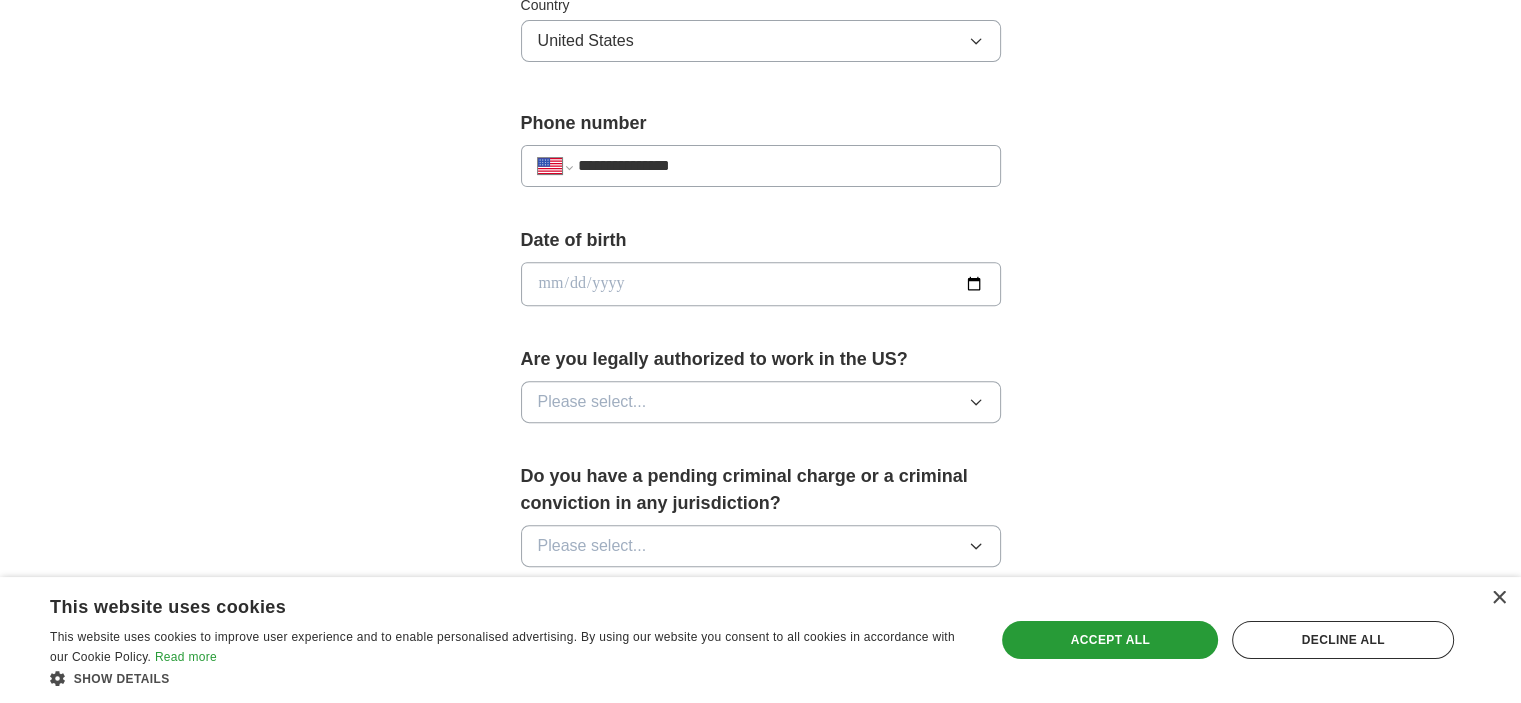 type on "**********" 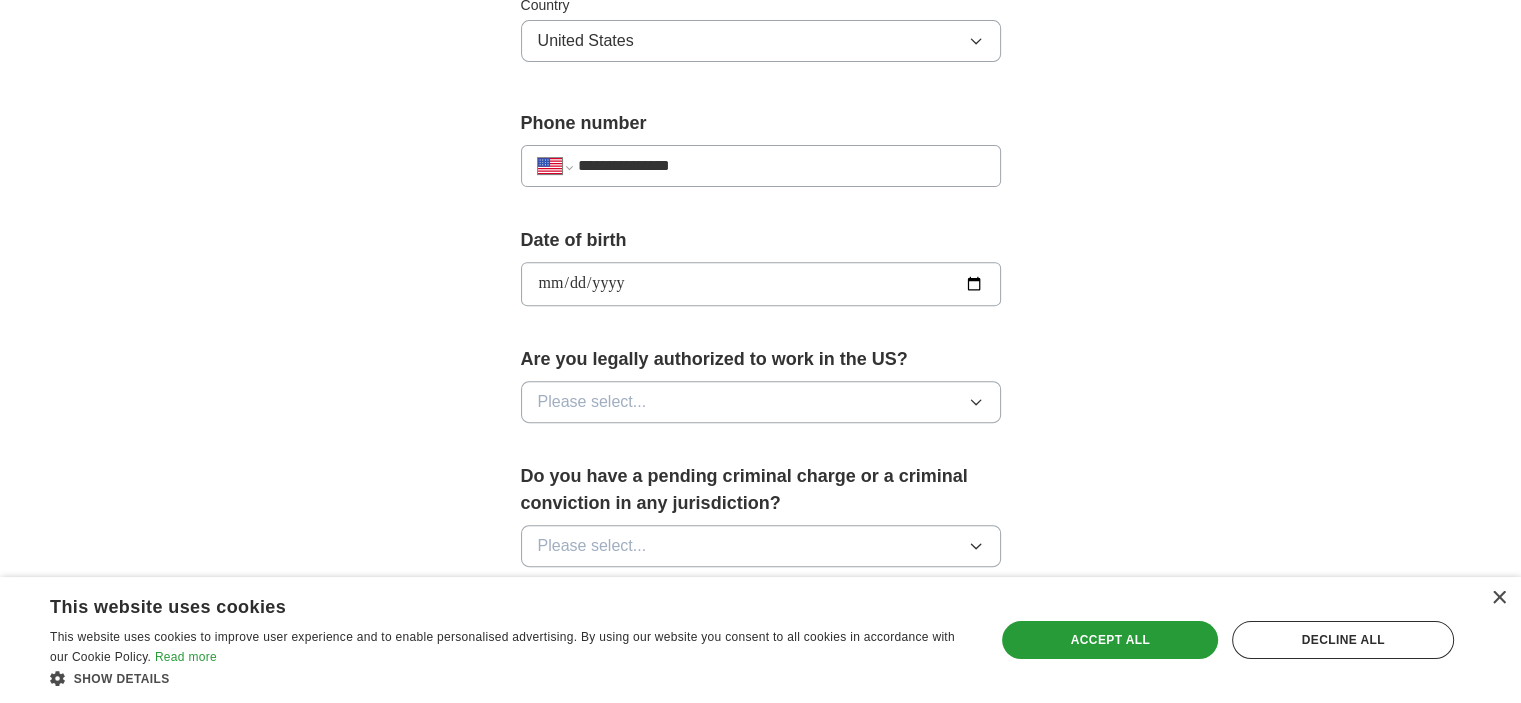 type on "**********" 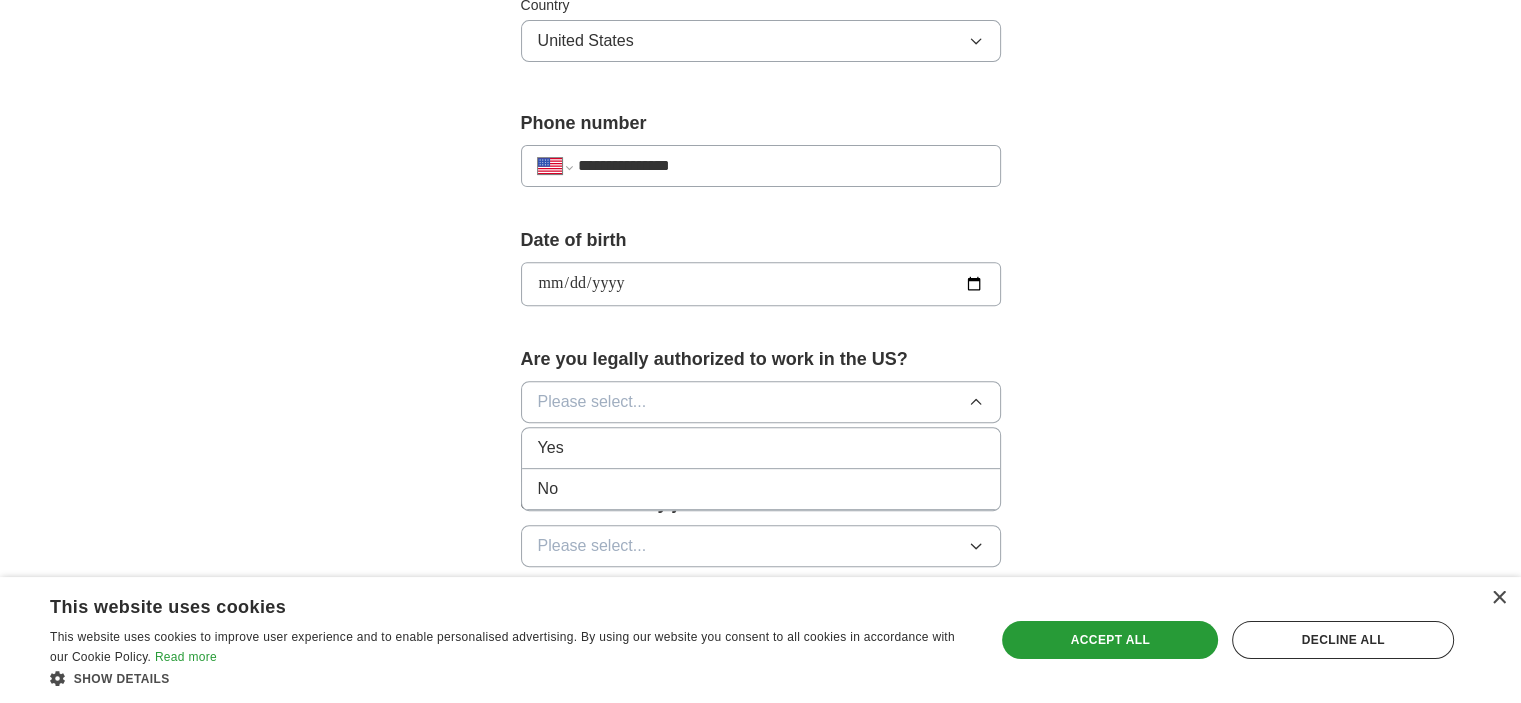 click on "Yes" at bounding box center (761, 448) 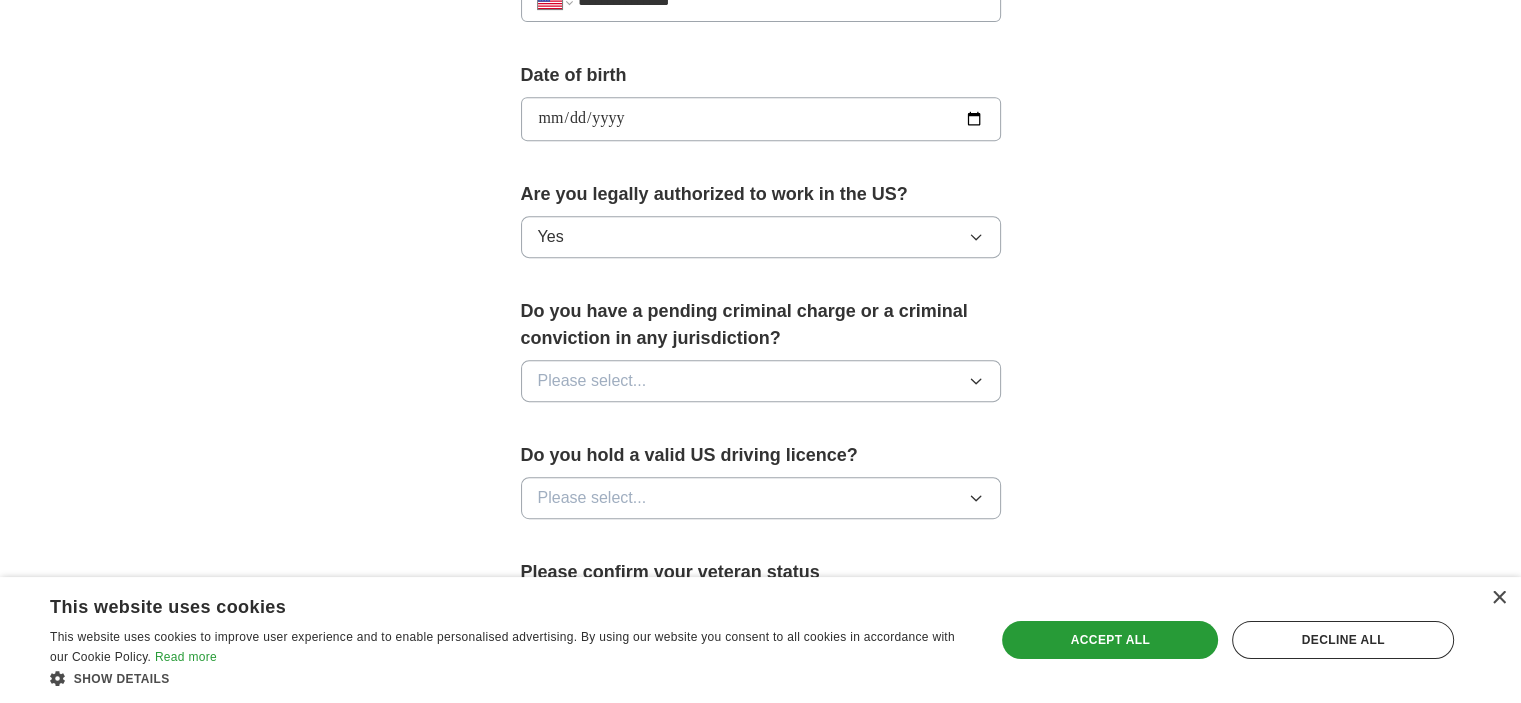 scroll, scrollTop: 900, scrollLeft: 0, axis: vertical 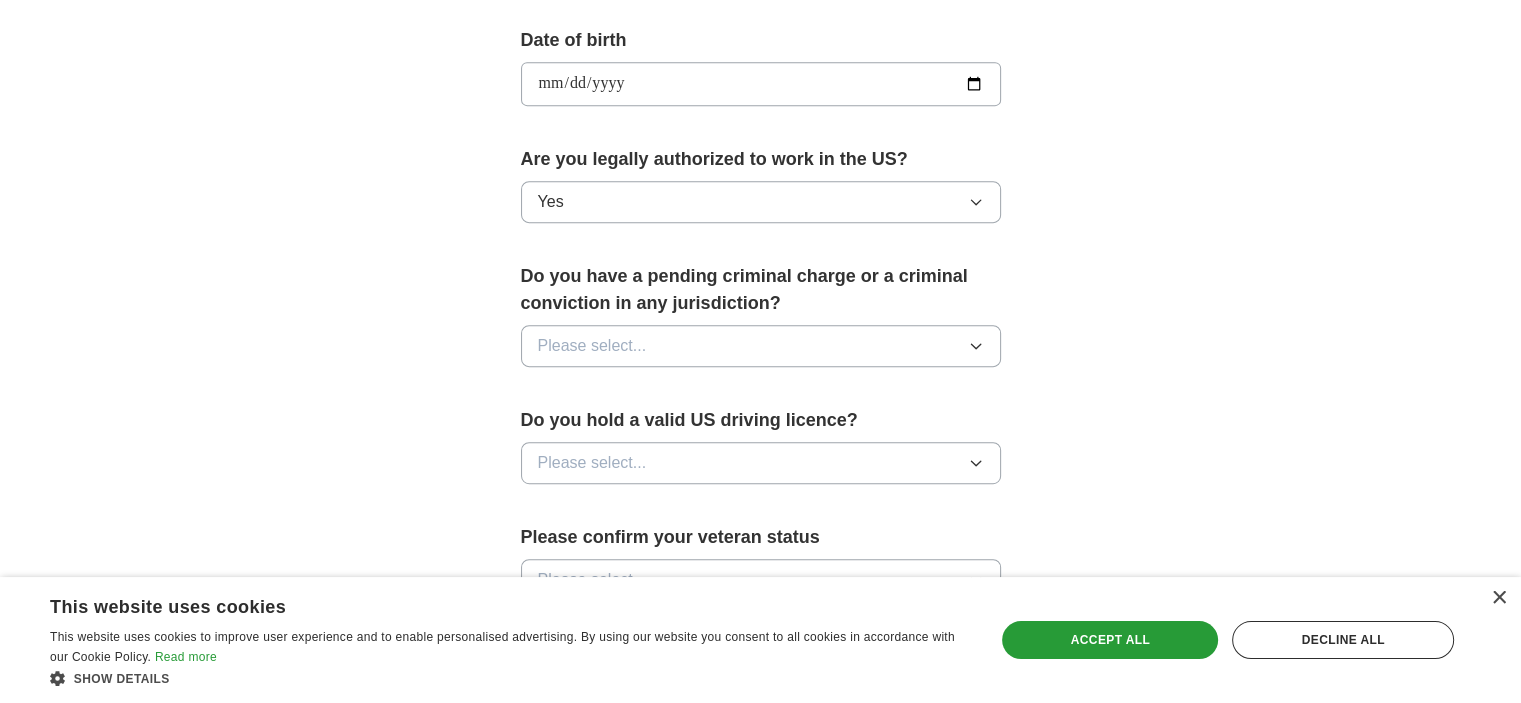 click on "Please select..." at bounding box center (761, 346) 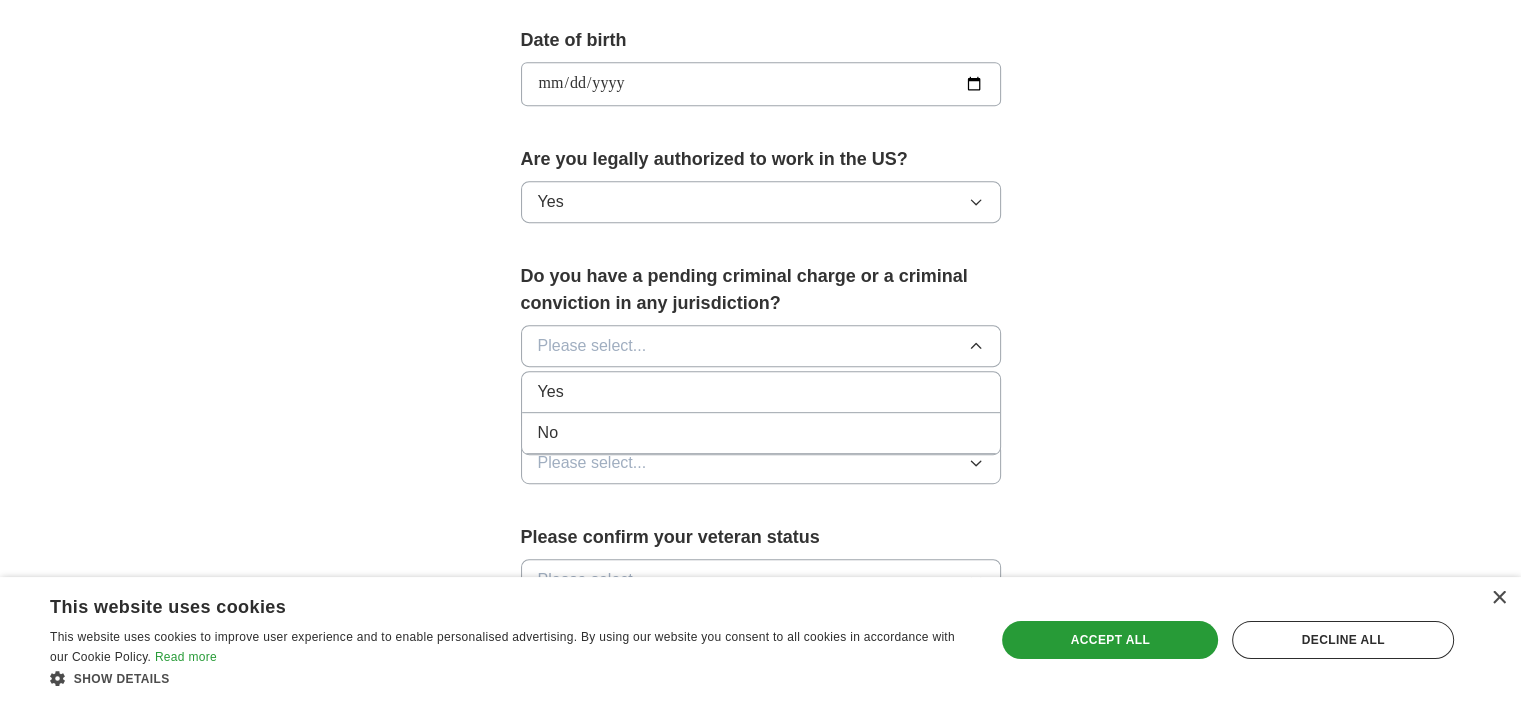 click on "No" at bounding box center [761, 433] 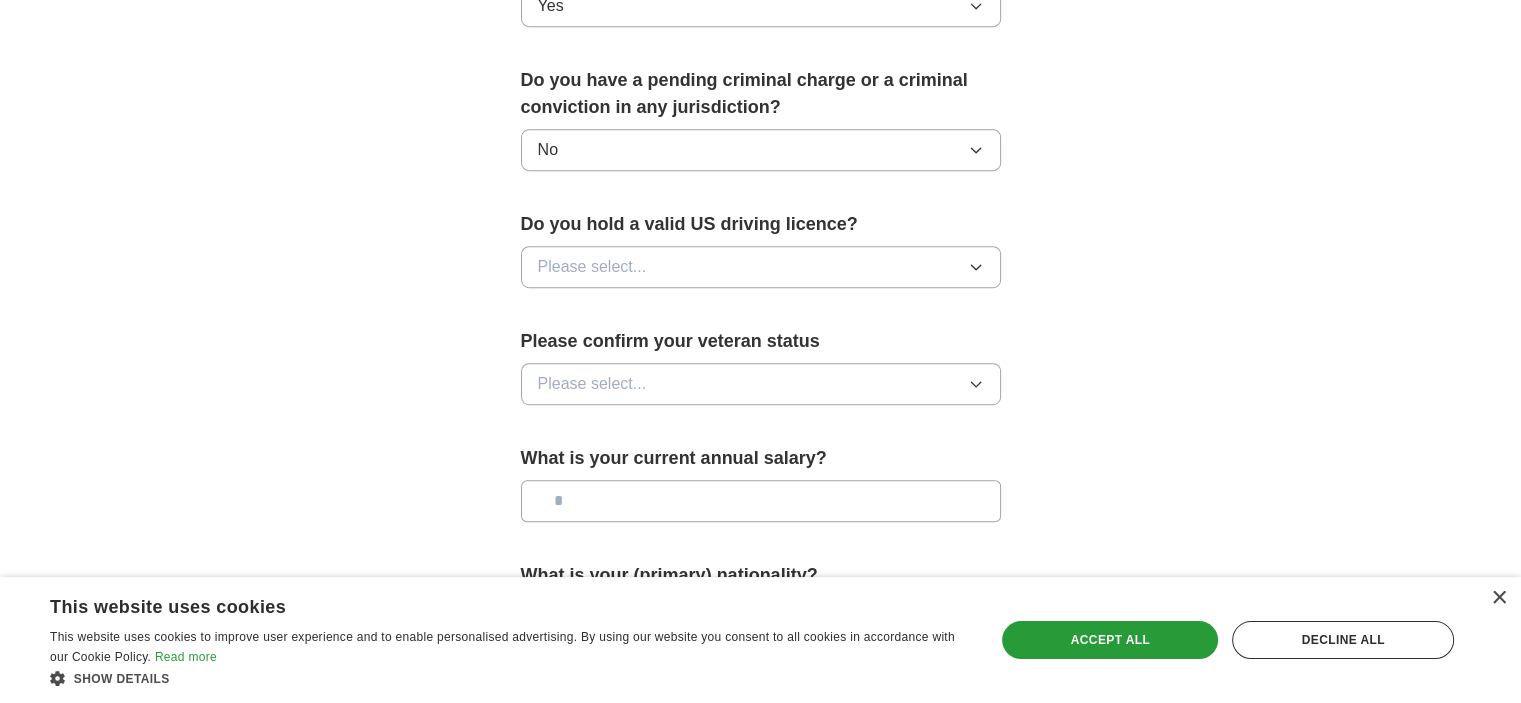 scroll, scrollTop: 1100, scrollLeft: 0, axis: vertical 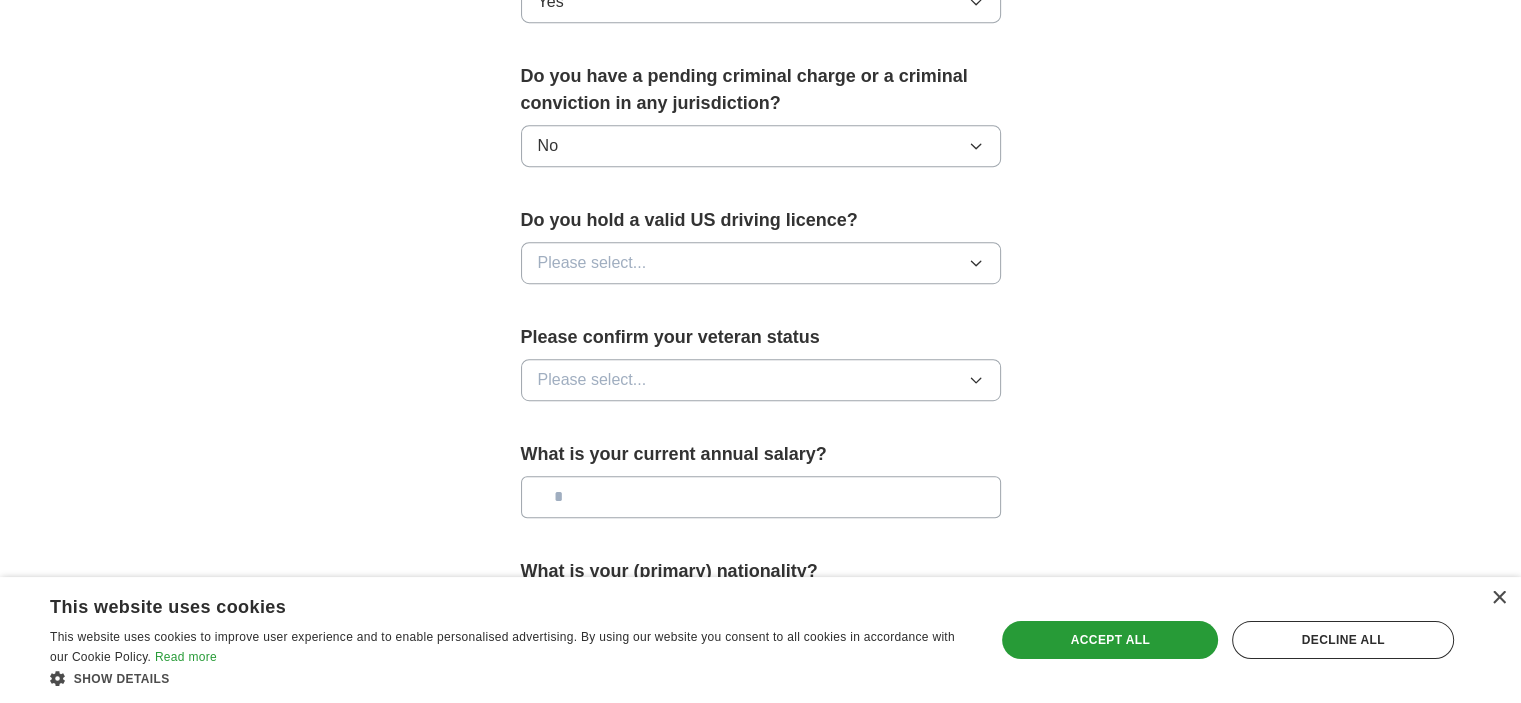 click on "Please select..." at bounding box center [761, 263] 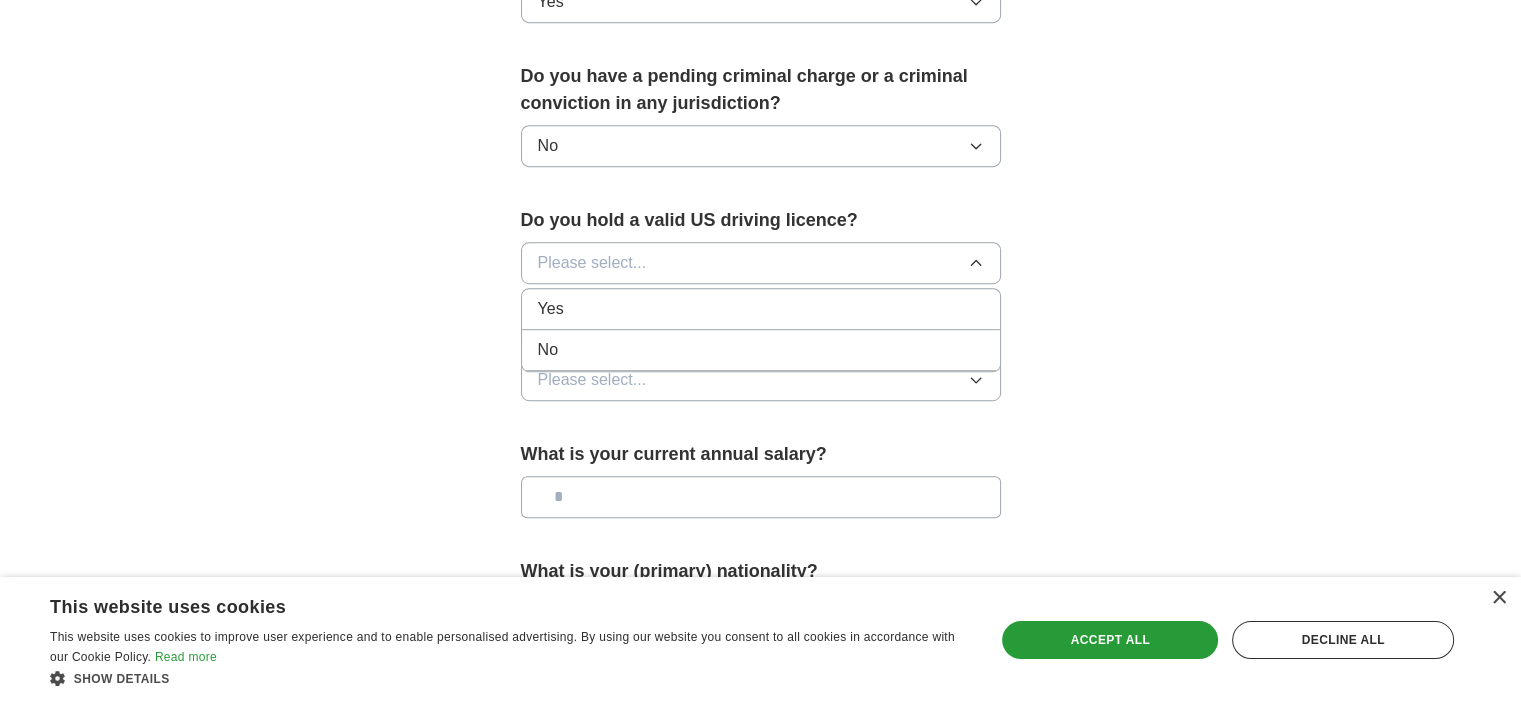 click on "Do you hold a valid US driving licence? Please select... Yes No" at bounding box center (761, 253) 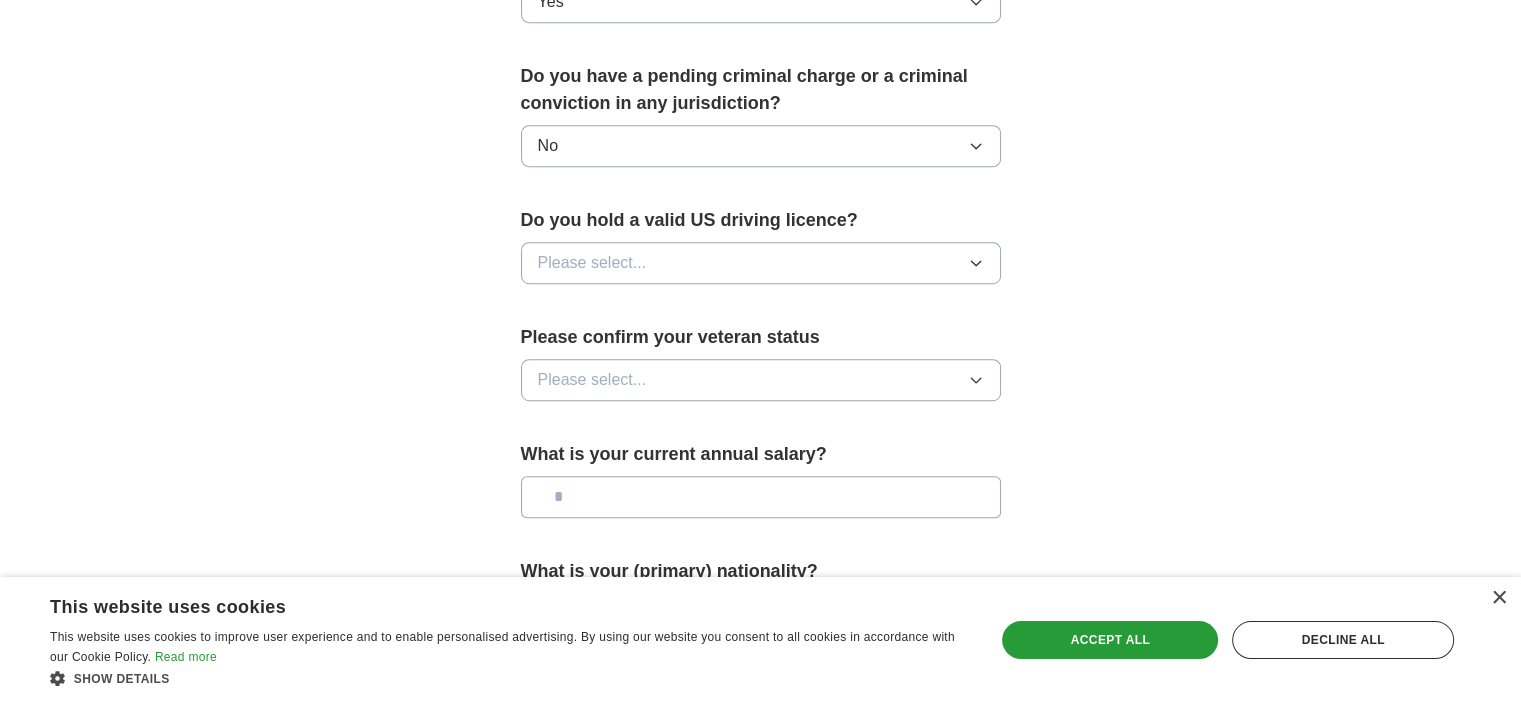 click on "Please confirm your veteran status" at bounding box center (761, 337) 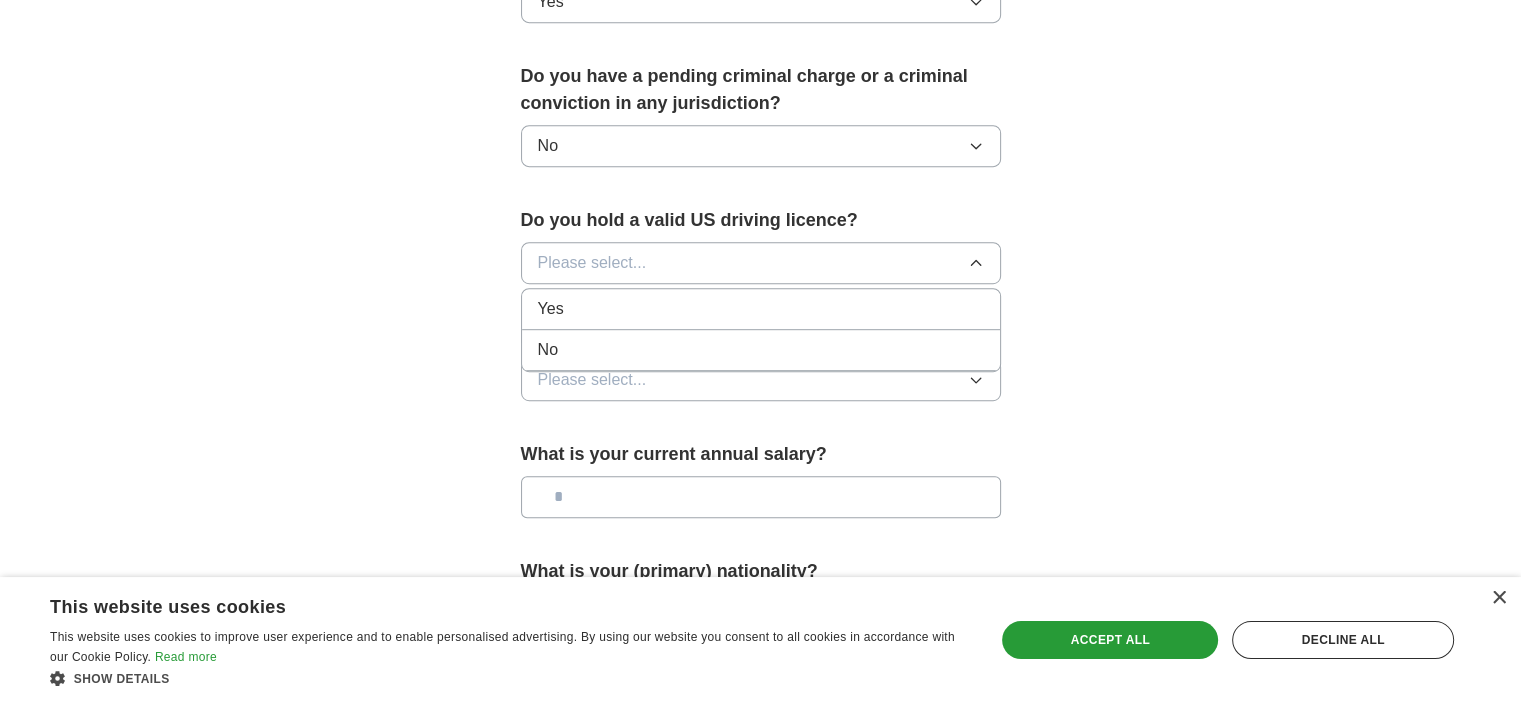 click on "Yes" at bounding box center [761, 309] 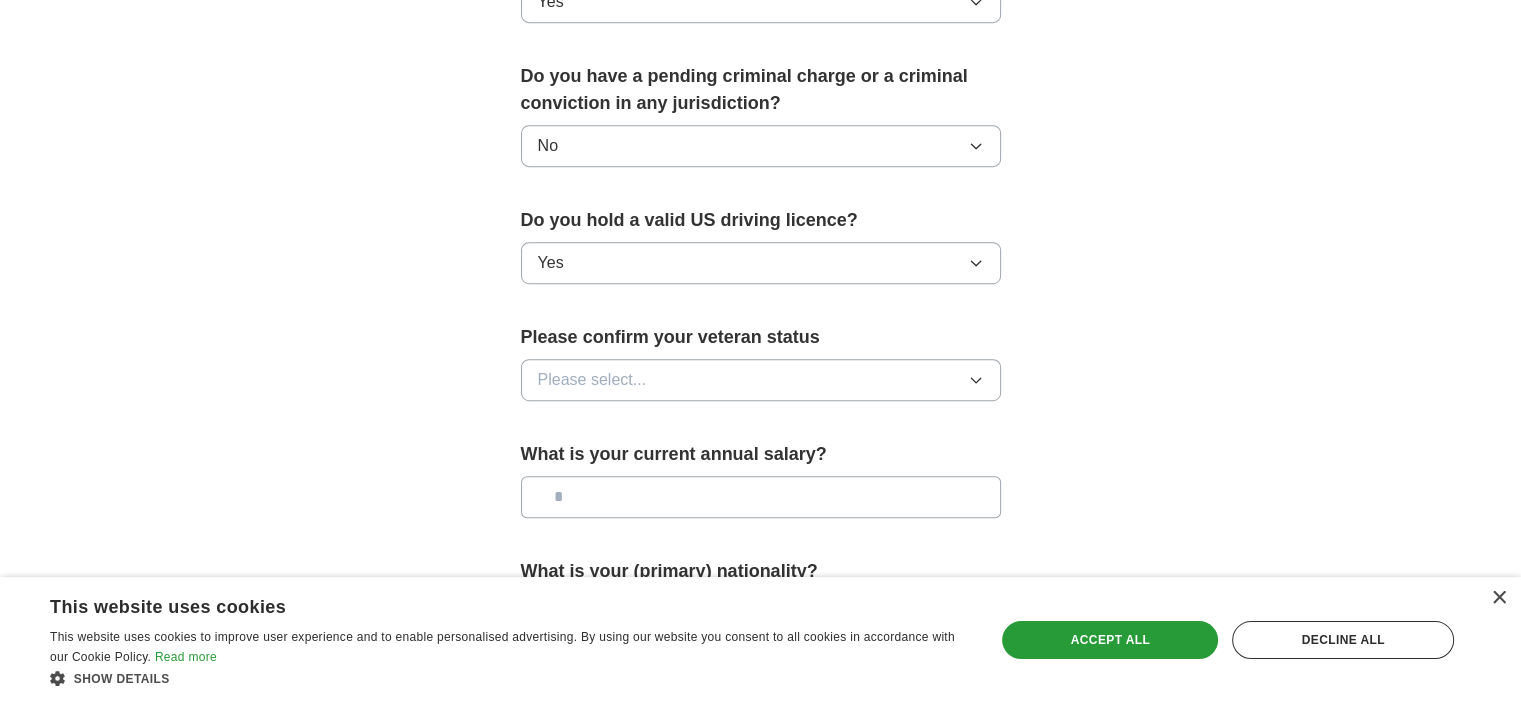 click on "Please confirm your veteran status" at bounding box center (761, 337) 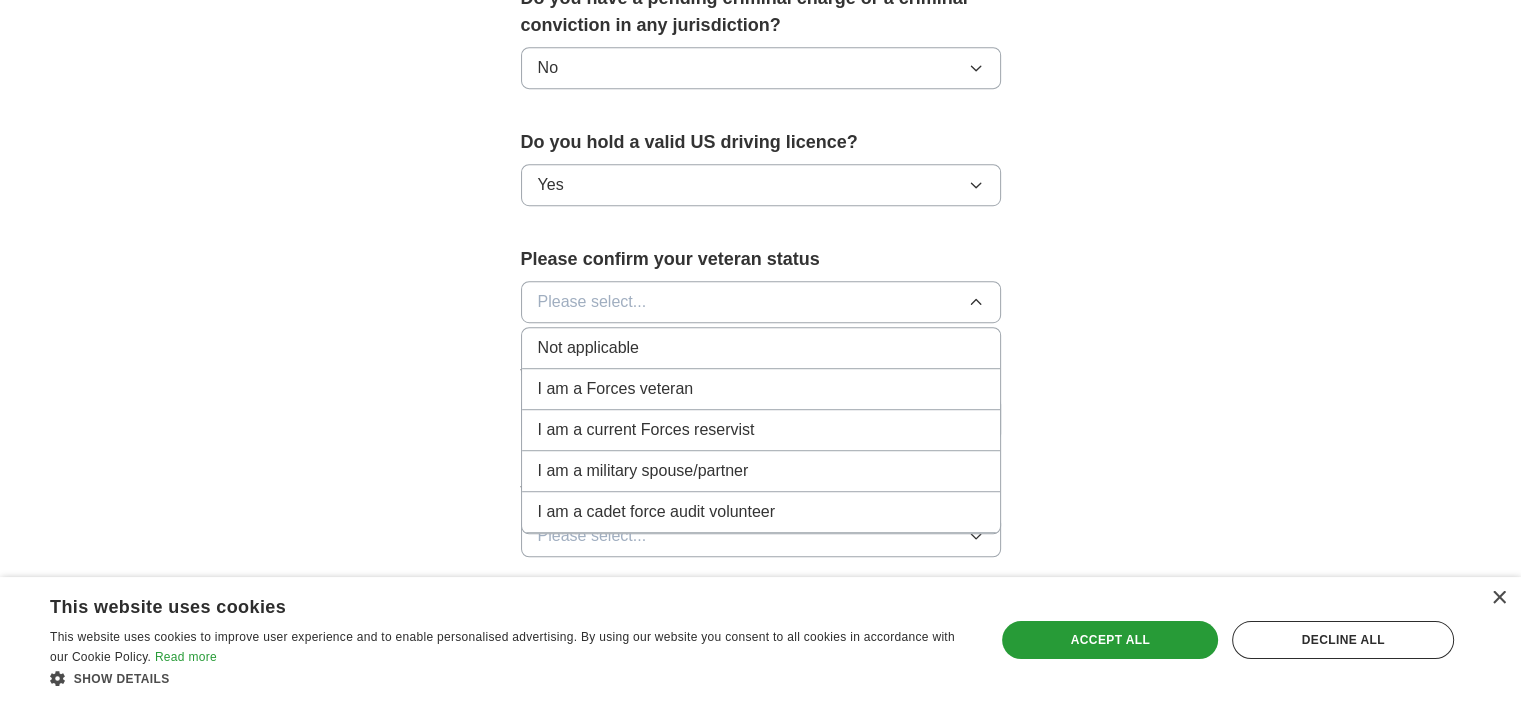 scroll, scrollTop: 1348, scrollLeft: 0, axis: vertical 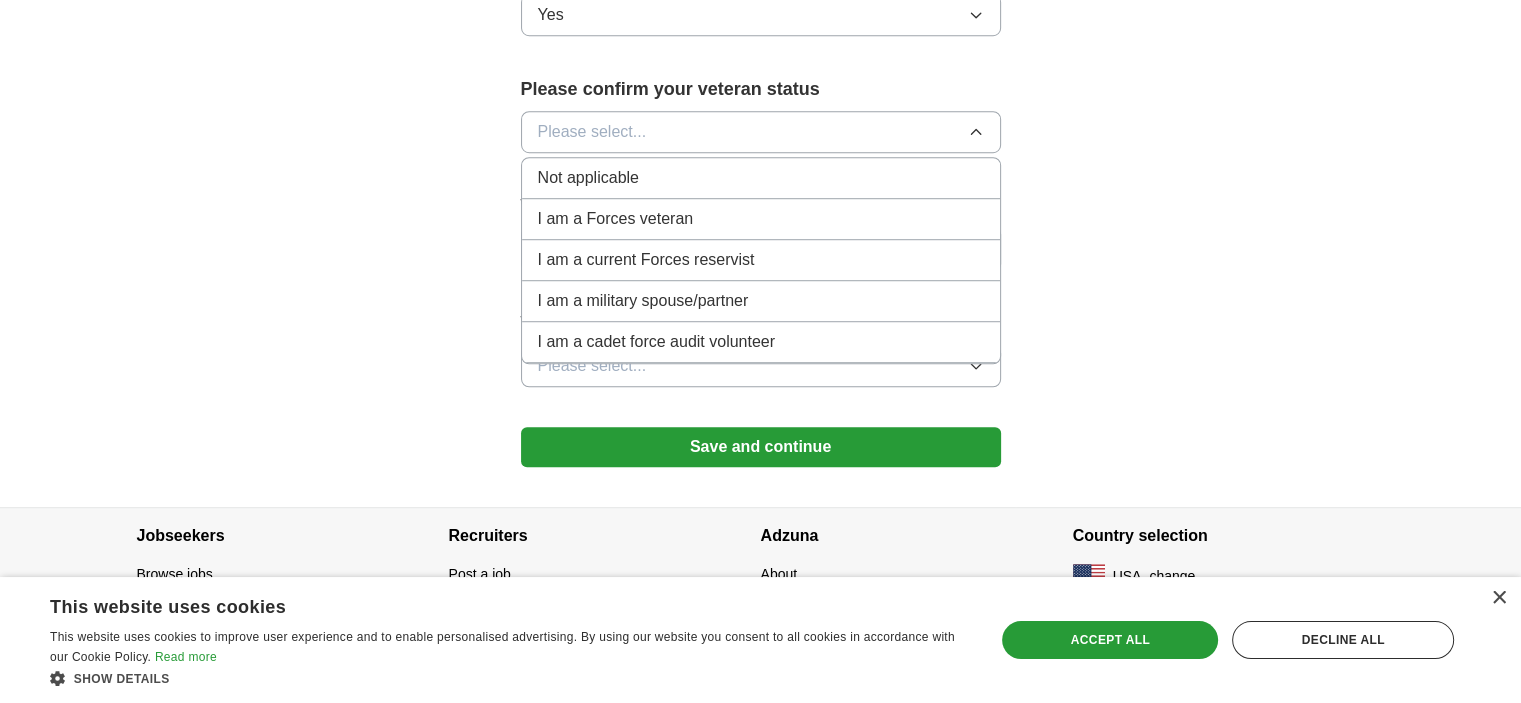 click on "Not applicable" at bounding box center [761, 178] 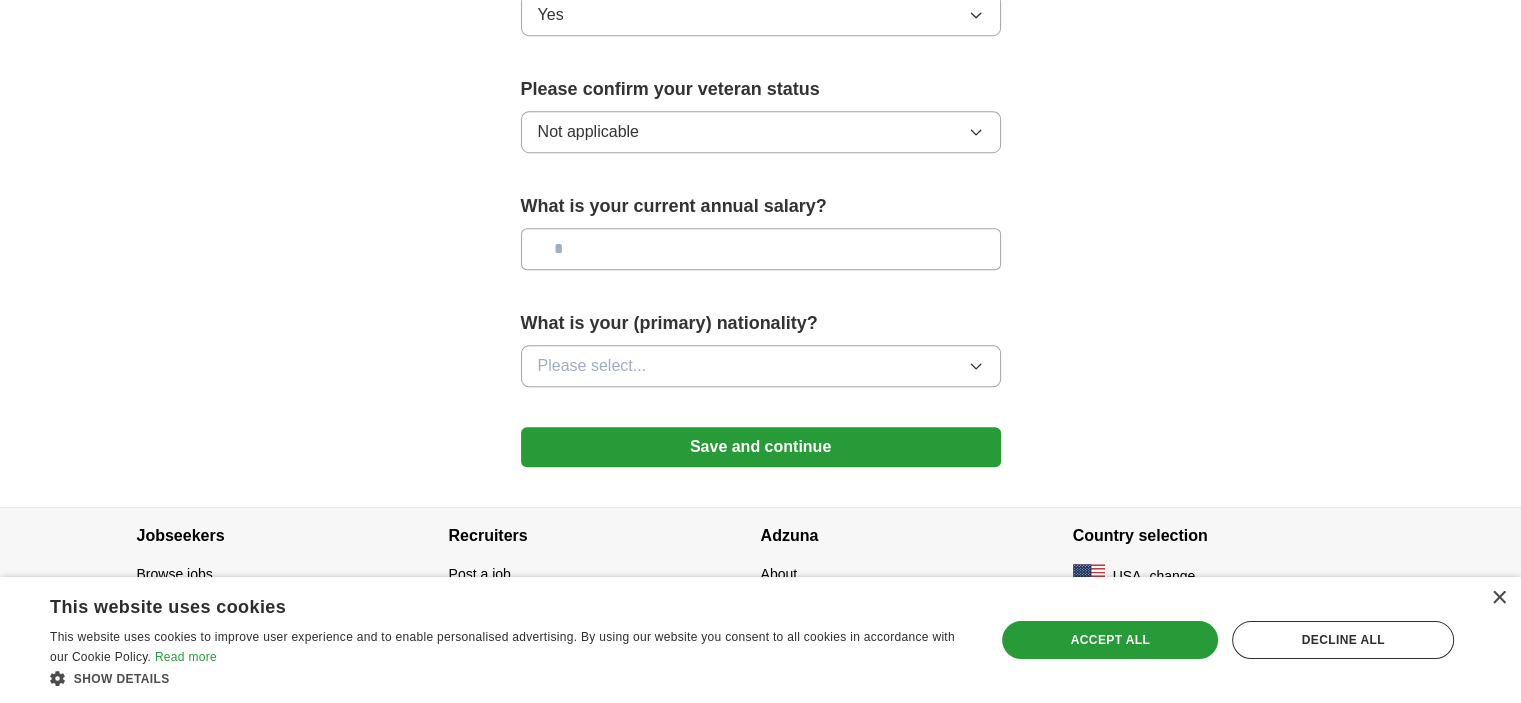 click at bounding box center [761, 249] 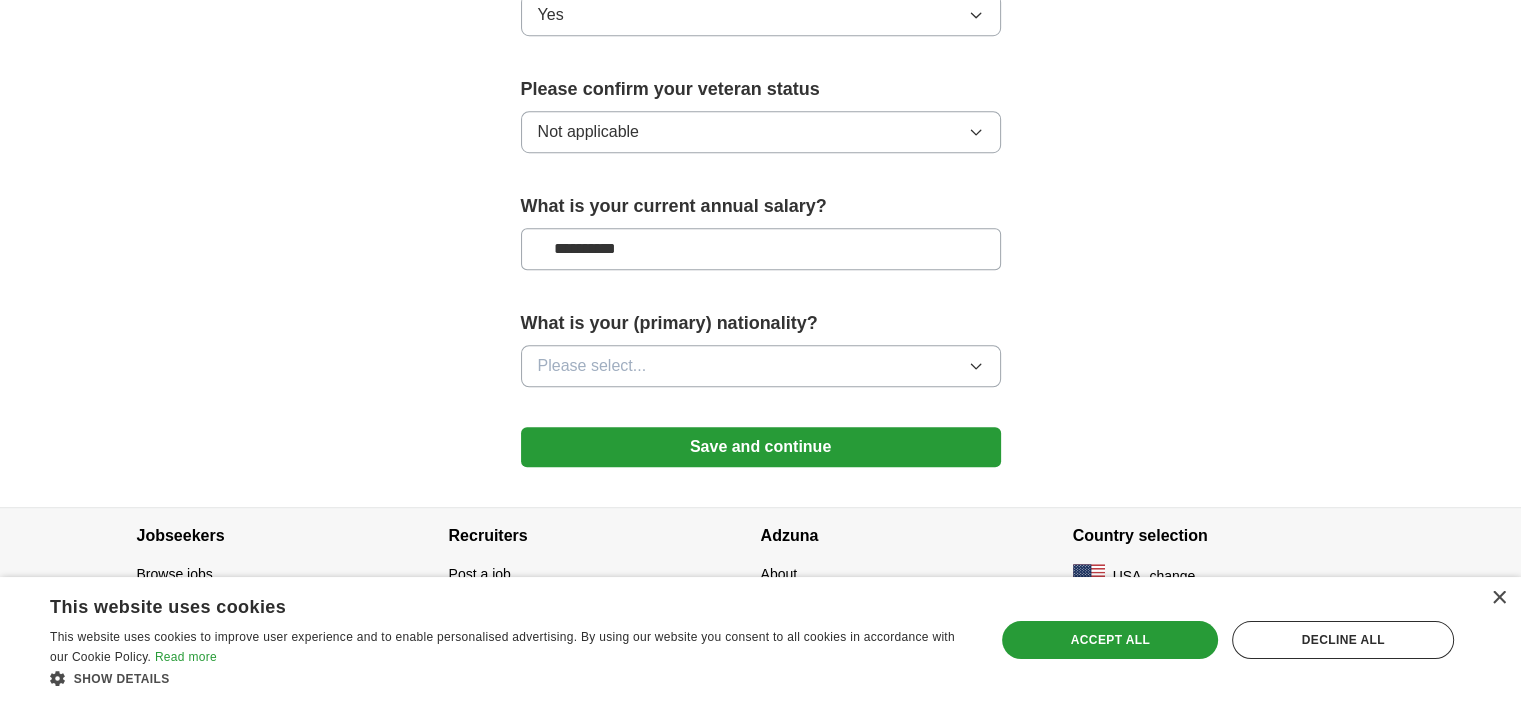 type on "**********" 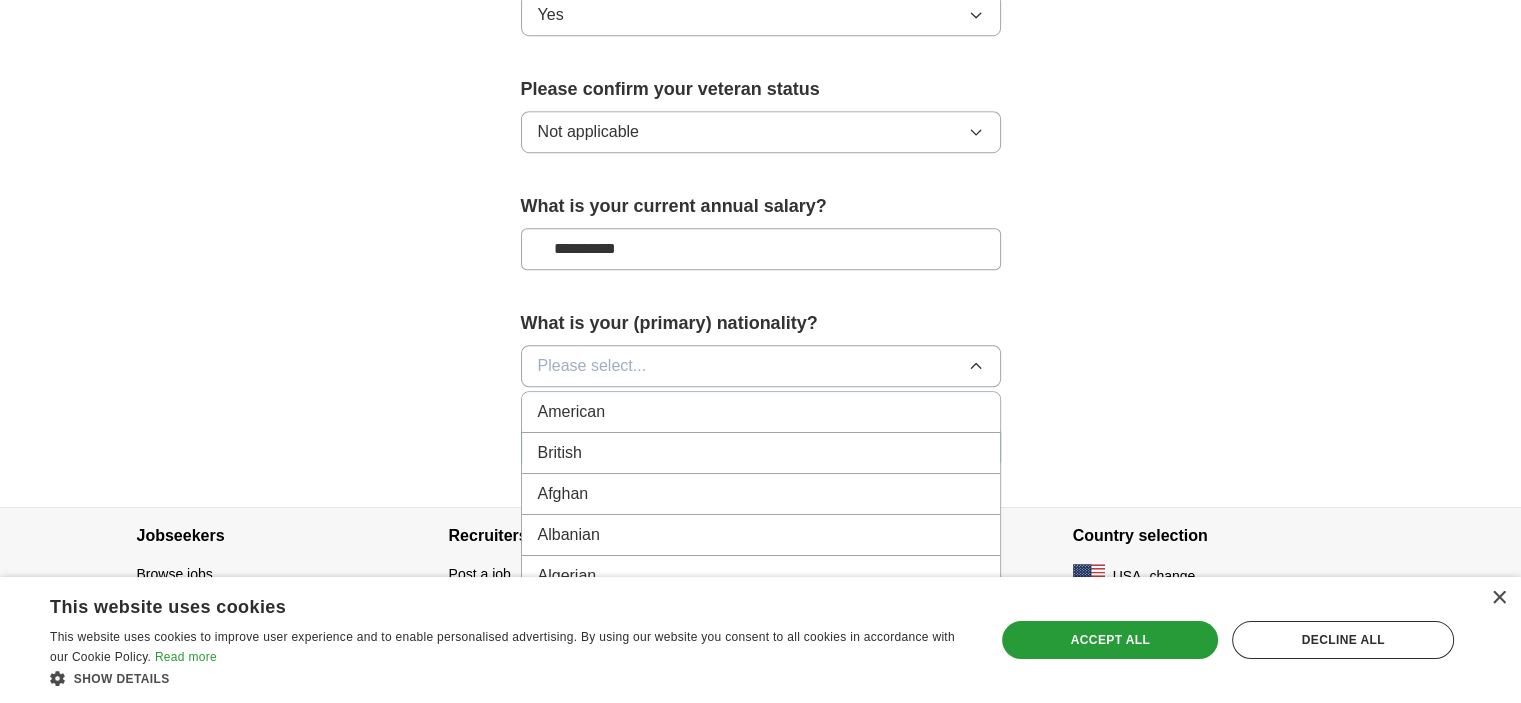 click on "American" at bounding box center [761, 412] 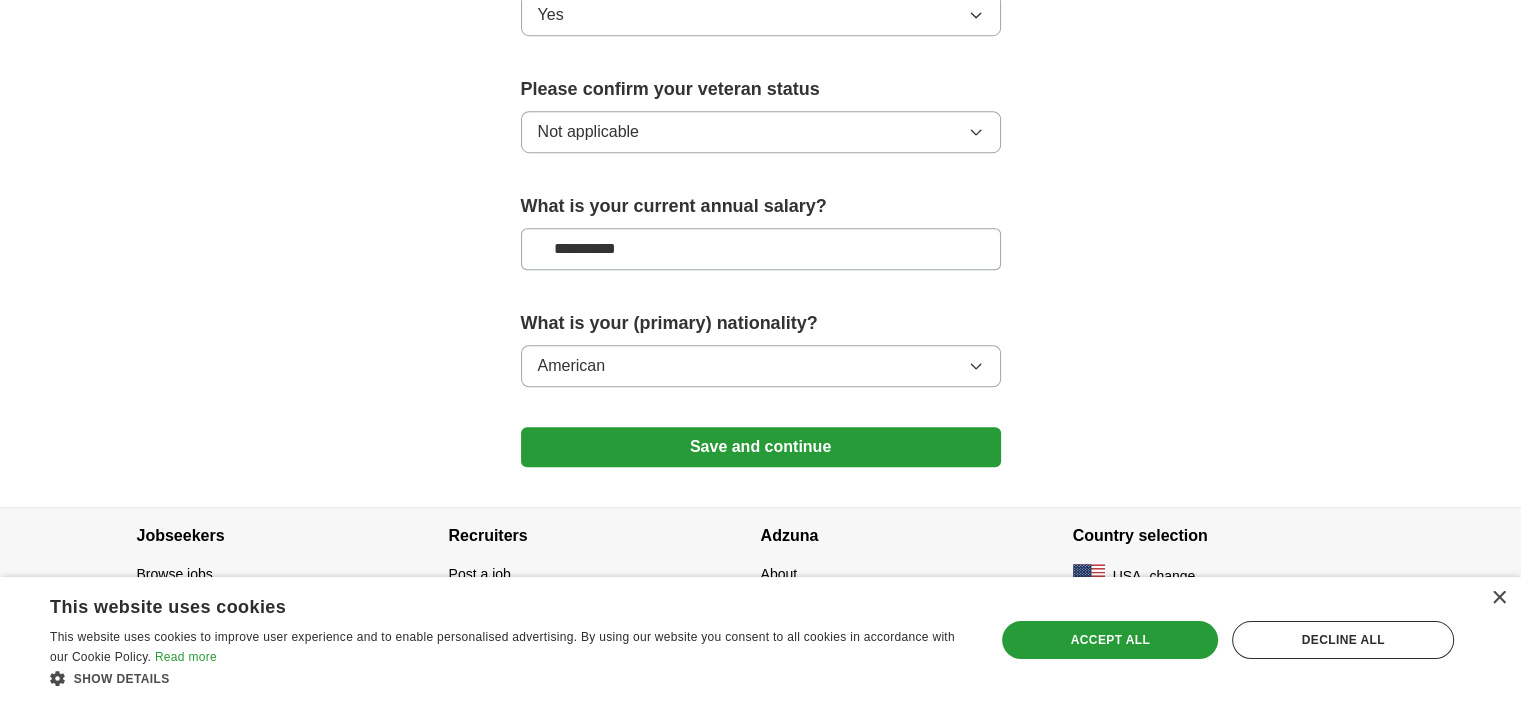 click on "Save and continue" at bounding box center (761, 447) 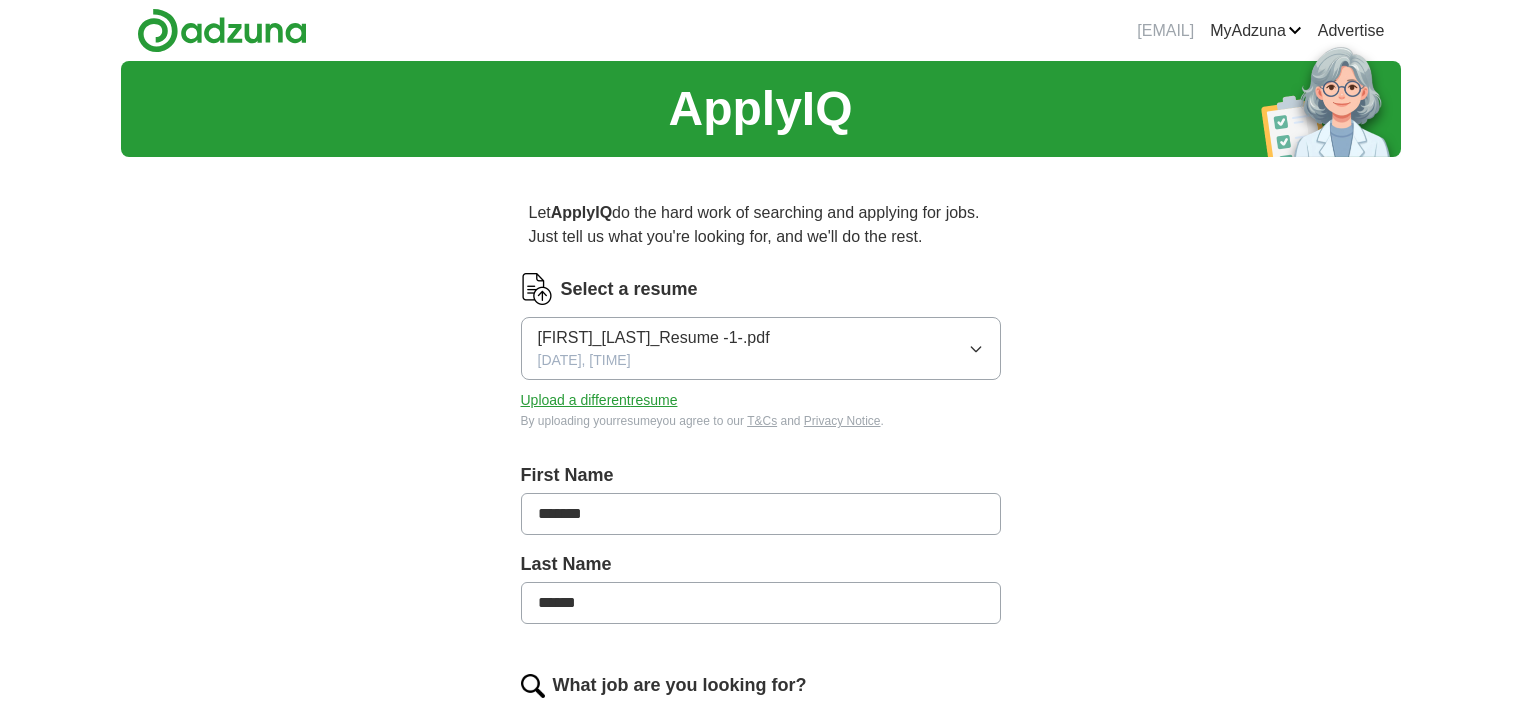 scroll, scrollTop: 0, scrollLeft: 0, axis: both 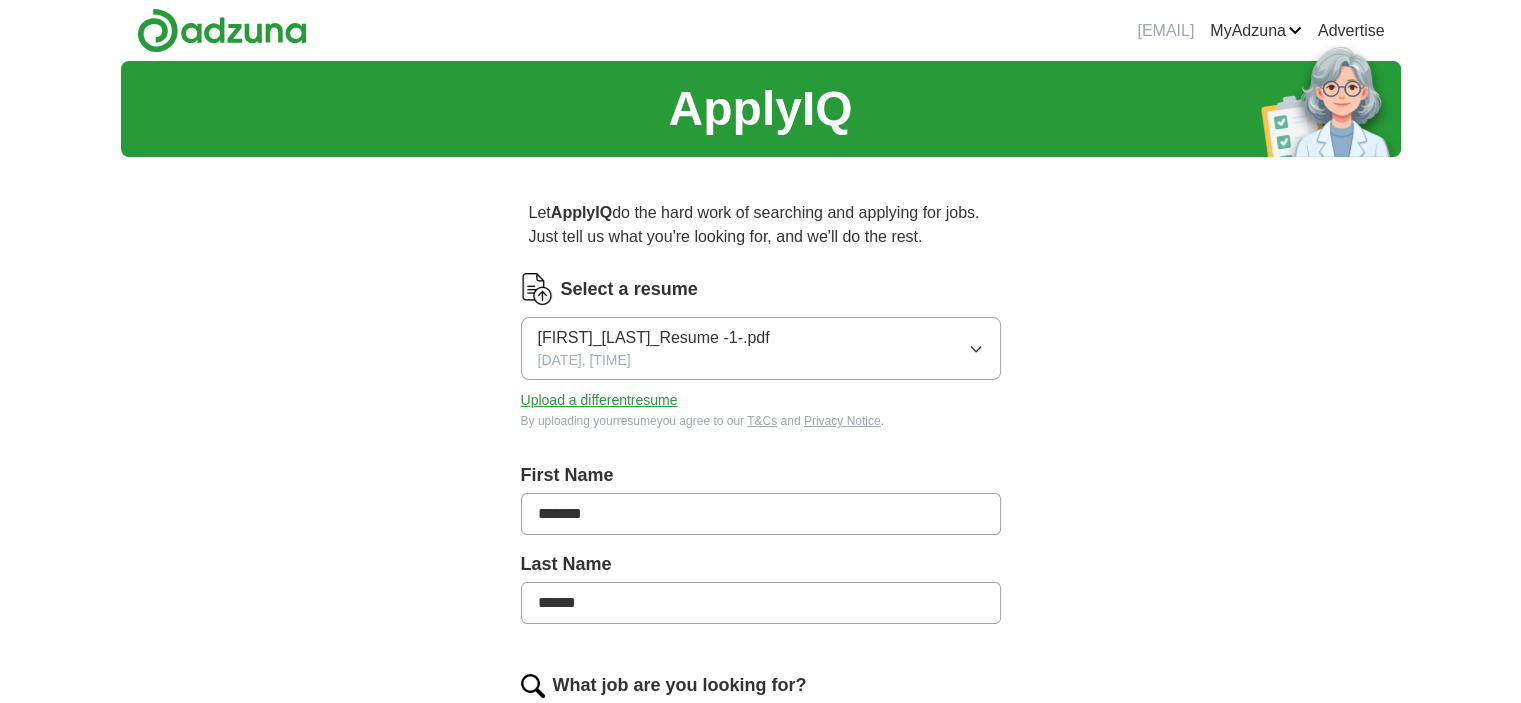 click on "[FIRST]_[LAST]_Resume -1-.pdf [DATE], [TIME]" at bounding box center [761, 348] 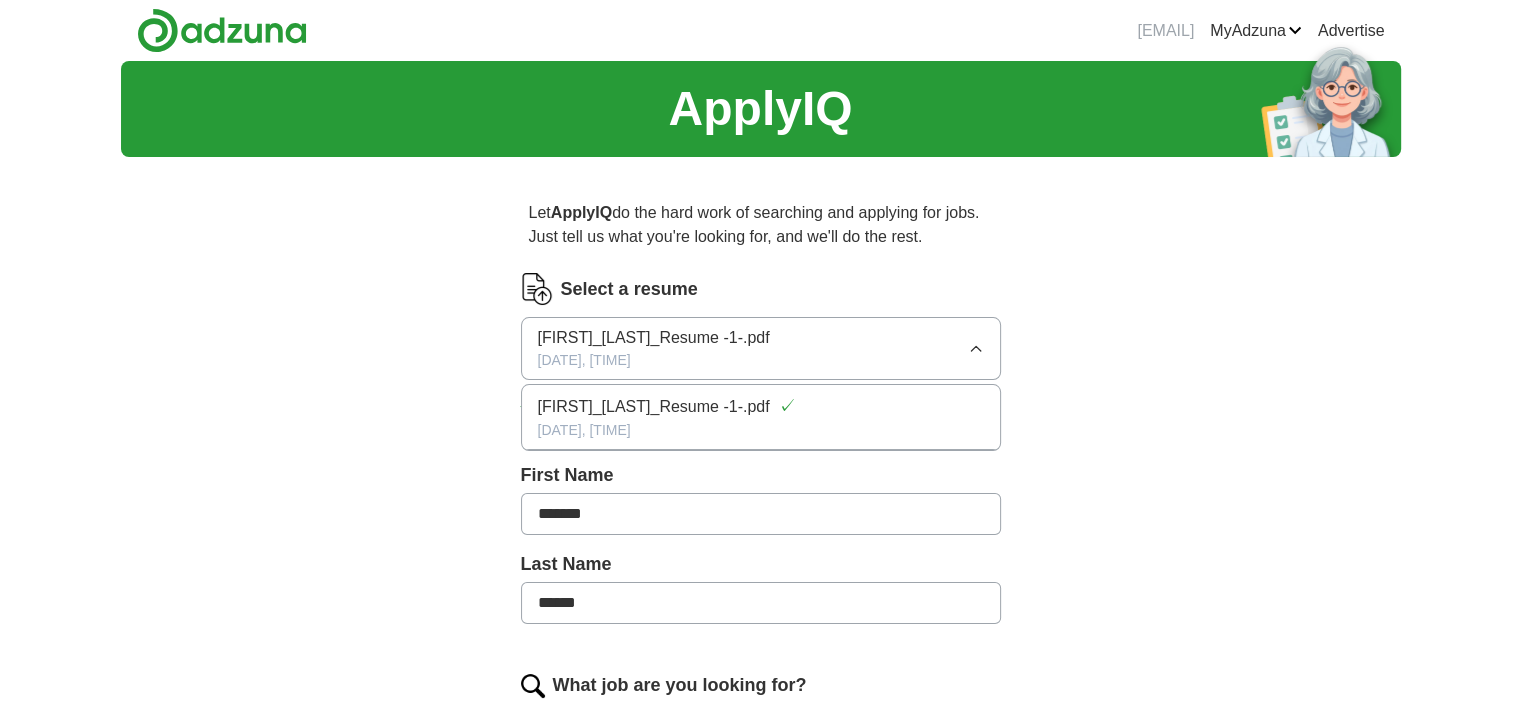 click on "ApplyIQ Let  ApplyIQ  do the hard work of searching and applying for jobs. Just tell us what you're looking for, and we'll do the rest. Select a resume Claudia_Montez_Resume -1-.pdf 07/25/2025, 00:53 Claudia_Montez_Resume -1-.pdf ✓ 07/25/2025, 00:53 Upload a different  resume By uploading your  resume  you agree to our   T&Cs   and   Privacy Notice . First Name ******* Last Name ****** What job are you looking for? Enter job titles and/or pick from our suggestions (6-10 recommended) Where do you want to work? New Bedford, MA × 50 mile radius What's your minimum salary? At least  $ -   per year $ 0 k $ 150 k+ Update ApplyIQ settings Go to dashboard" at bounding box center (761, 770) 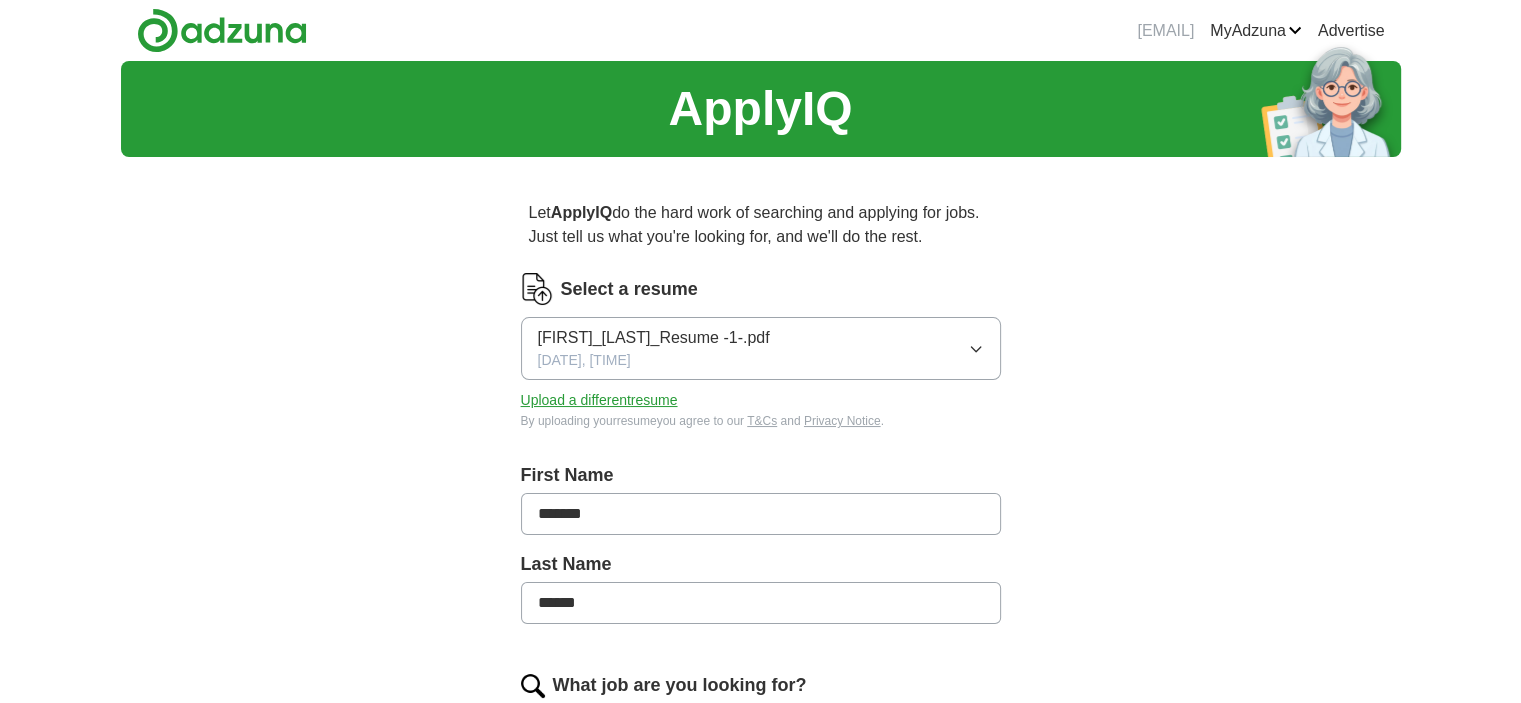 click on "Upload a different  resume" at bounding box center (599, 400) 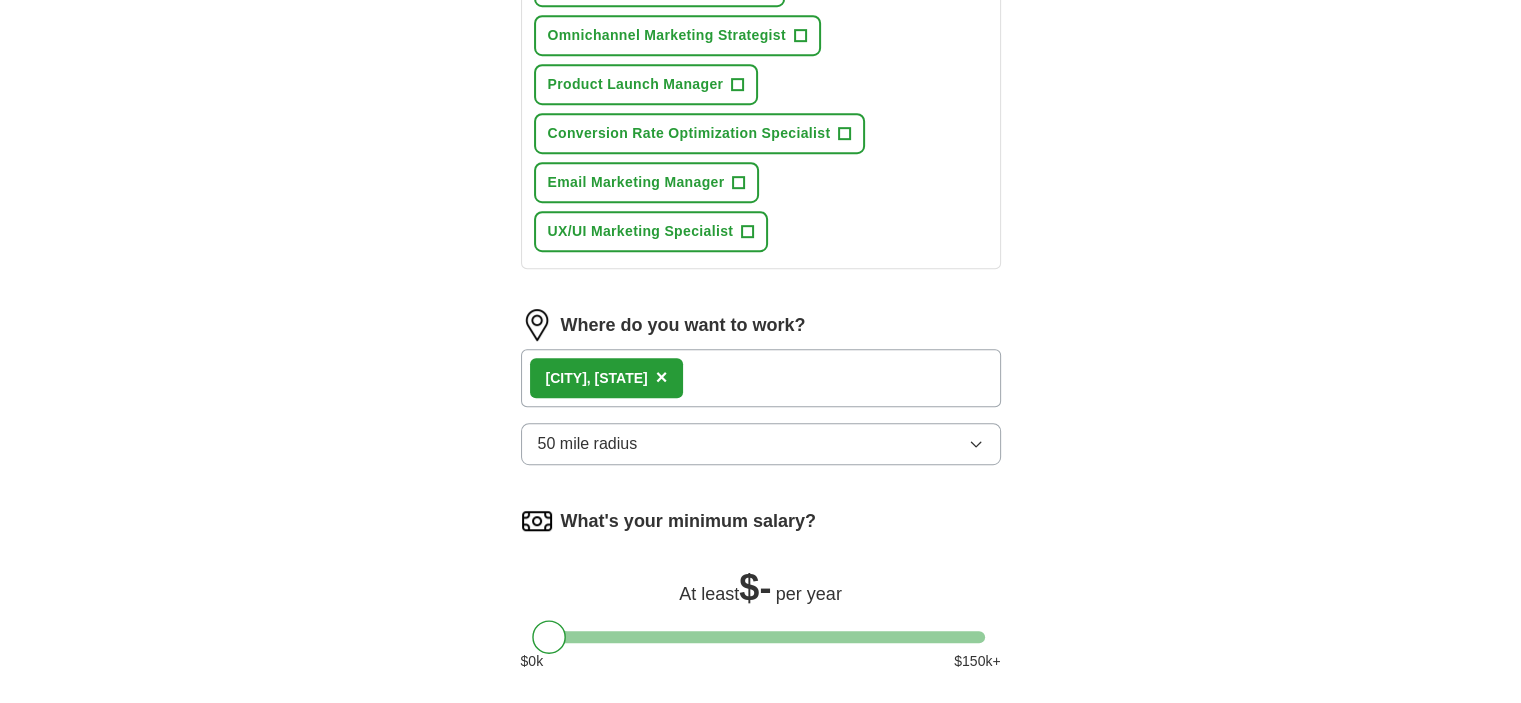 scroll, scrollTop: 1200, scrollLeft: 0, axis: vertical 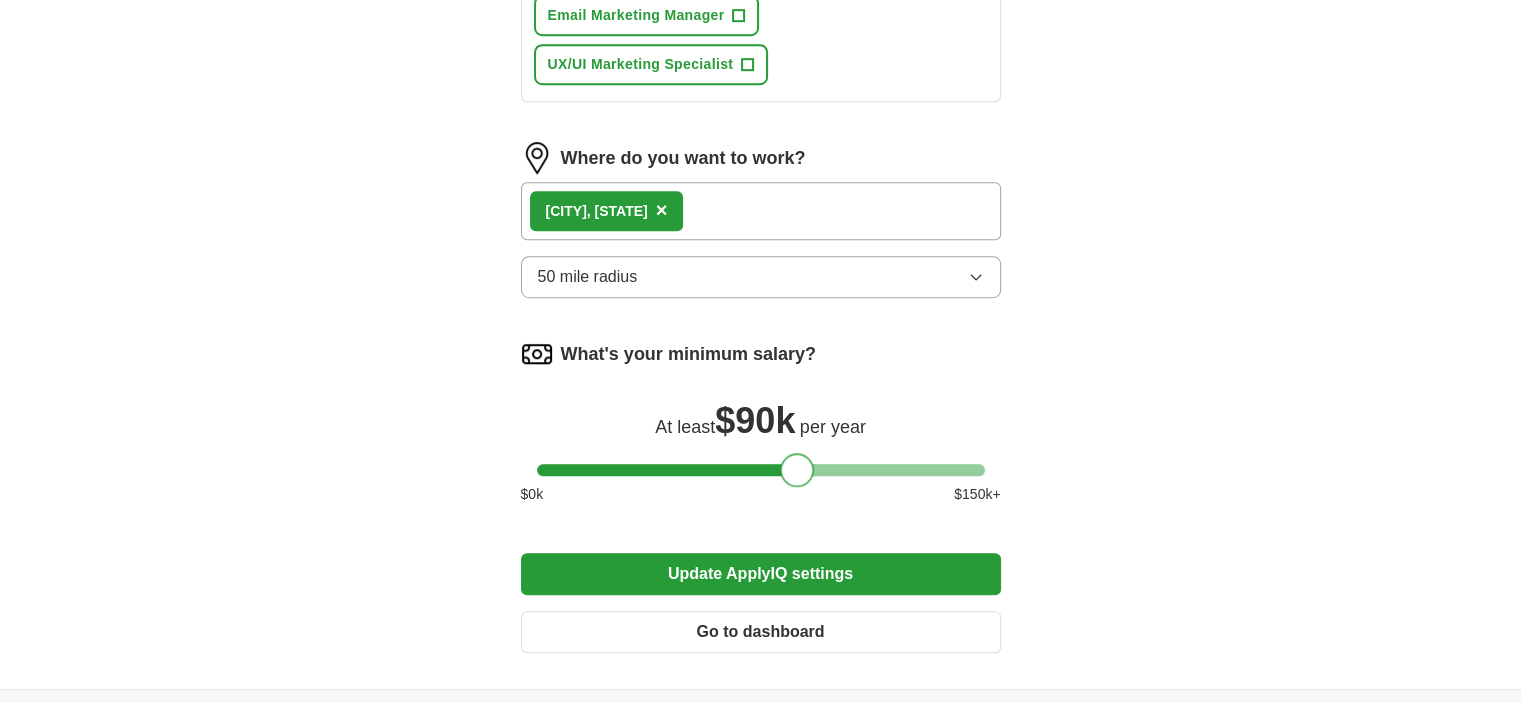 drag, startPoint x: 551, startPoint y: 463, endPoint x: 800, endPoint y: 492, distance: 250.68306 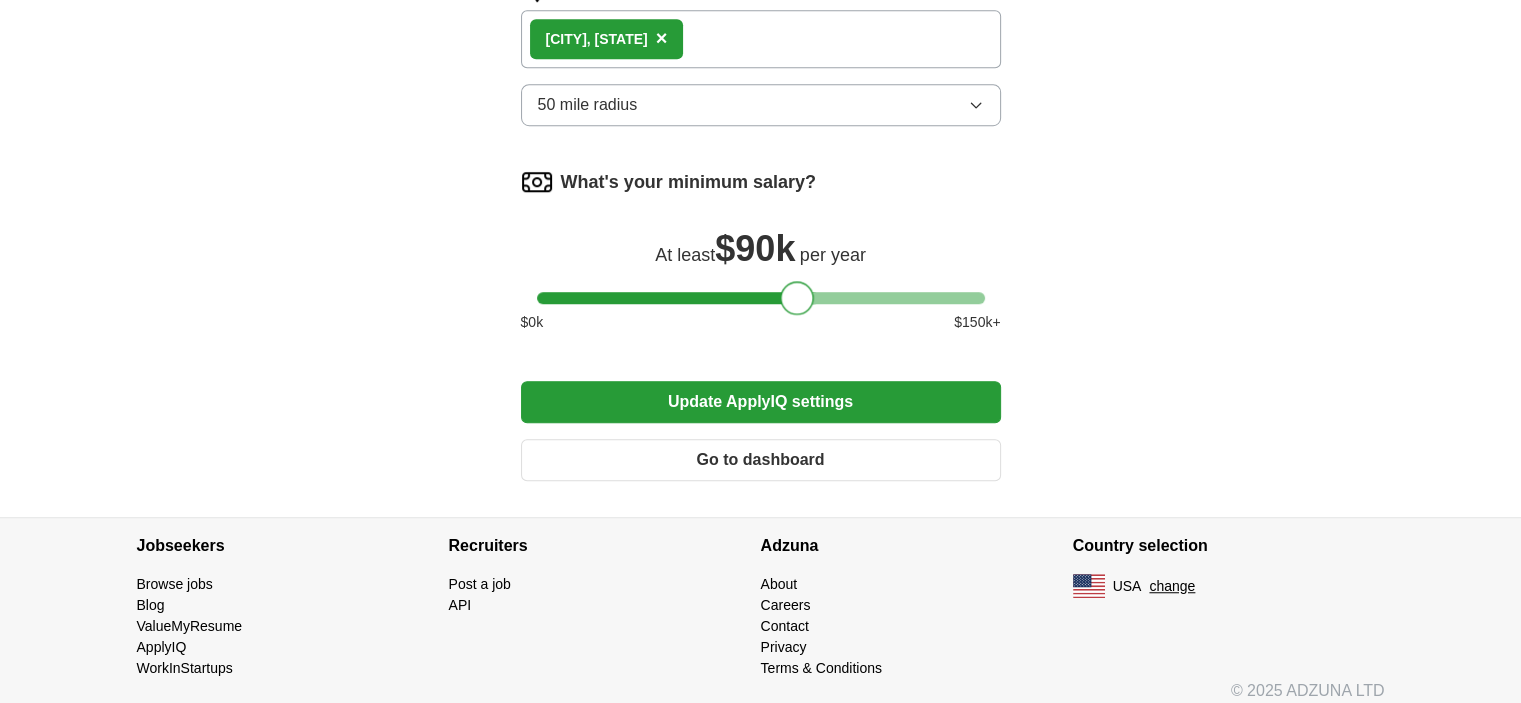 scroll, scrollTop: 1376, scrollLeft: 0, axis: vertical 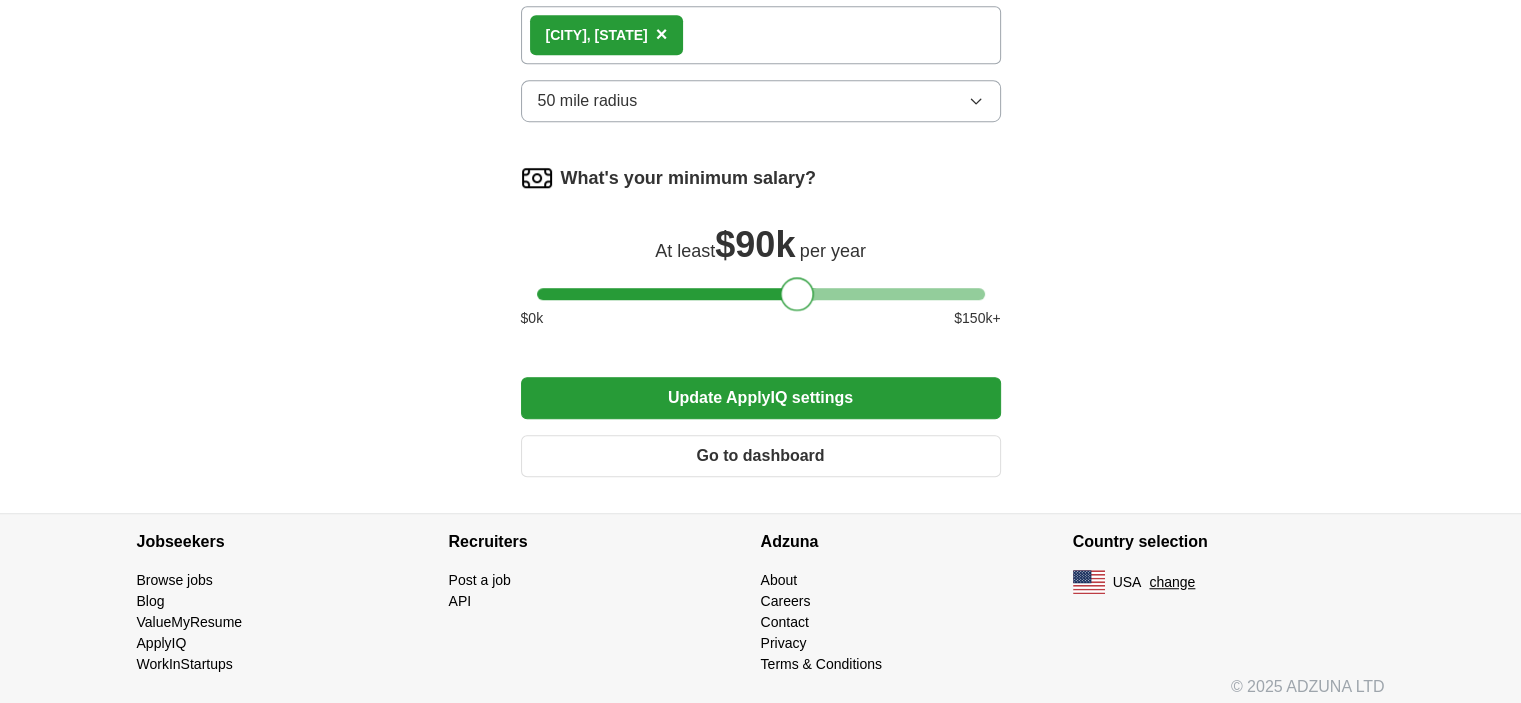 click on "Update ApplyIQ settings" at bounding box center (761, 398) 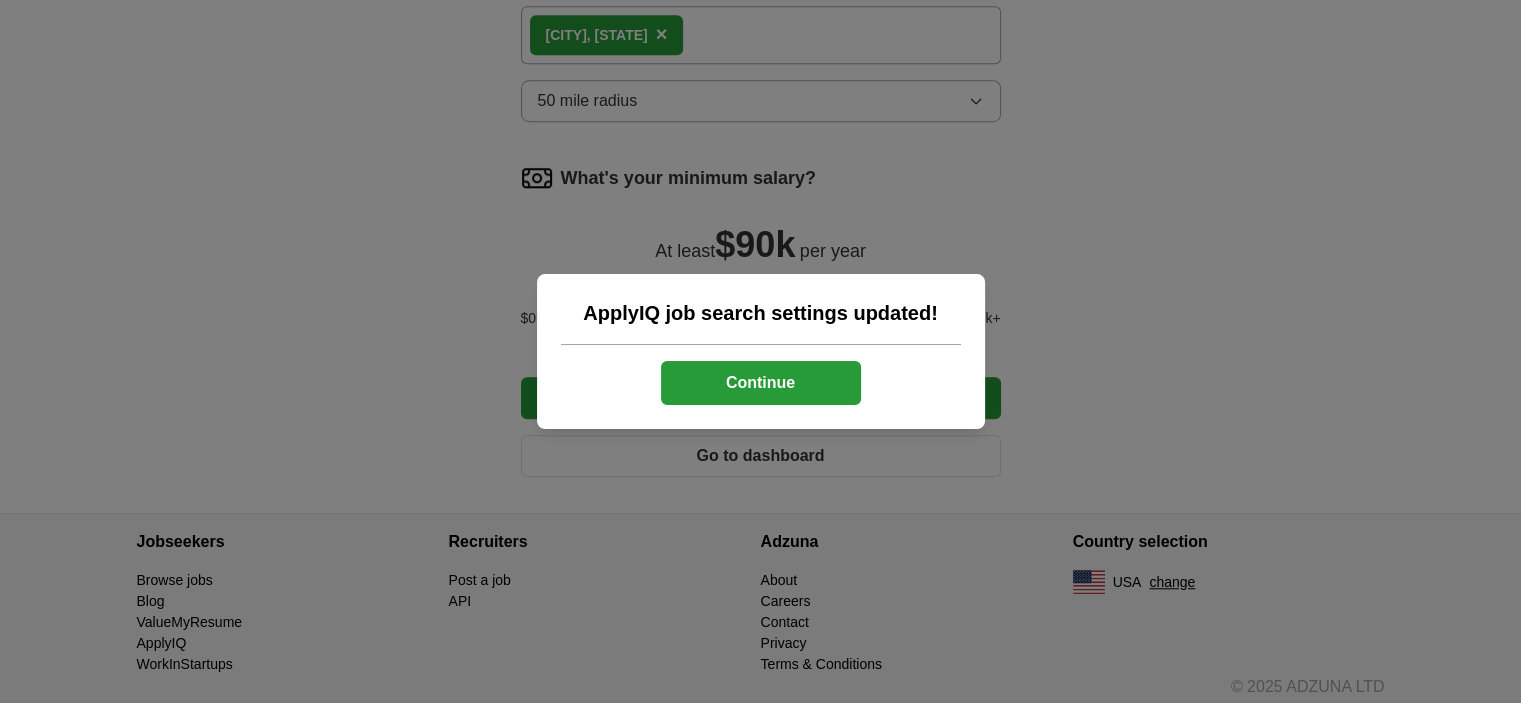click on "Continue" at bounding box center (761, 383) 